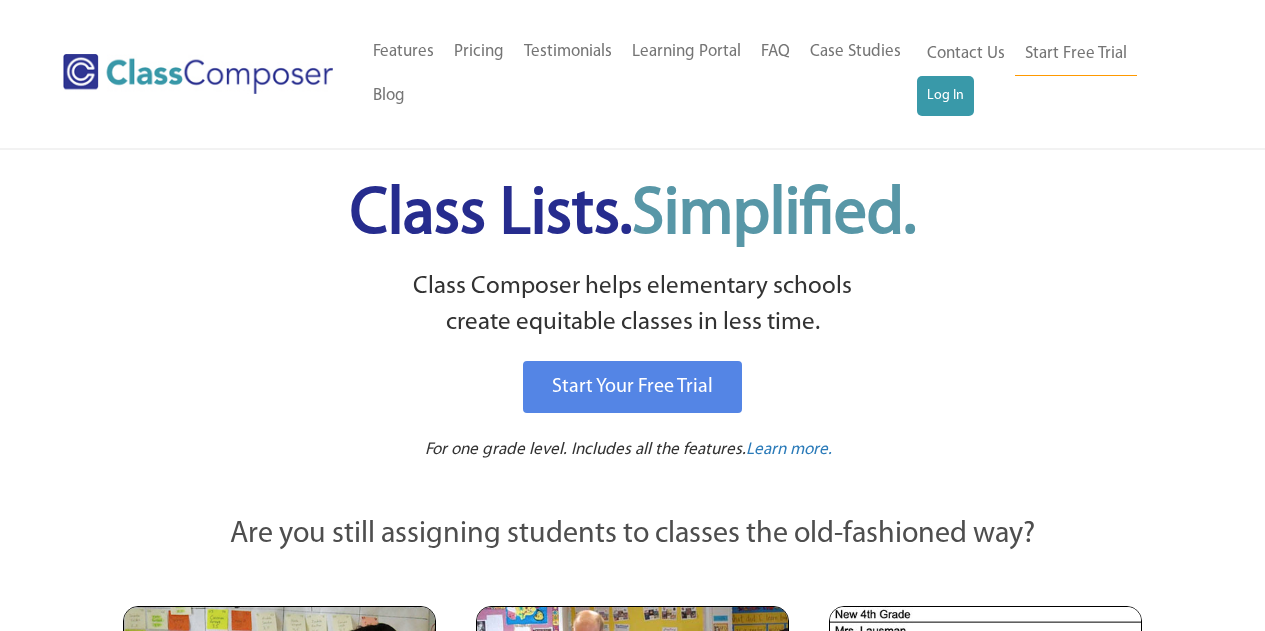 scroll, scrollTop: 0, scrollLeft: 0, axis: both 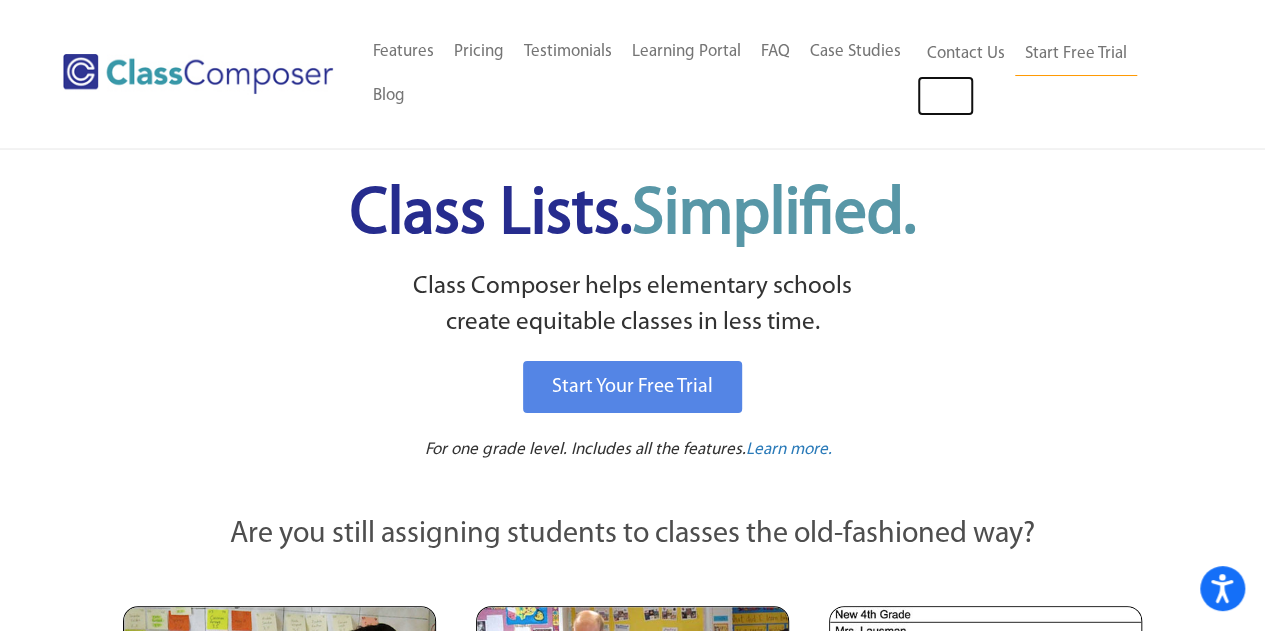 click on "Log In" at bounding box center [945, 96] 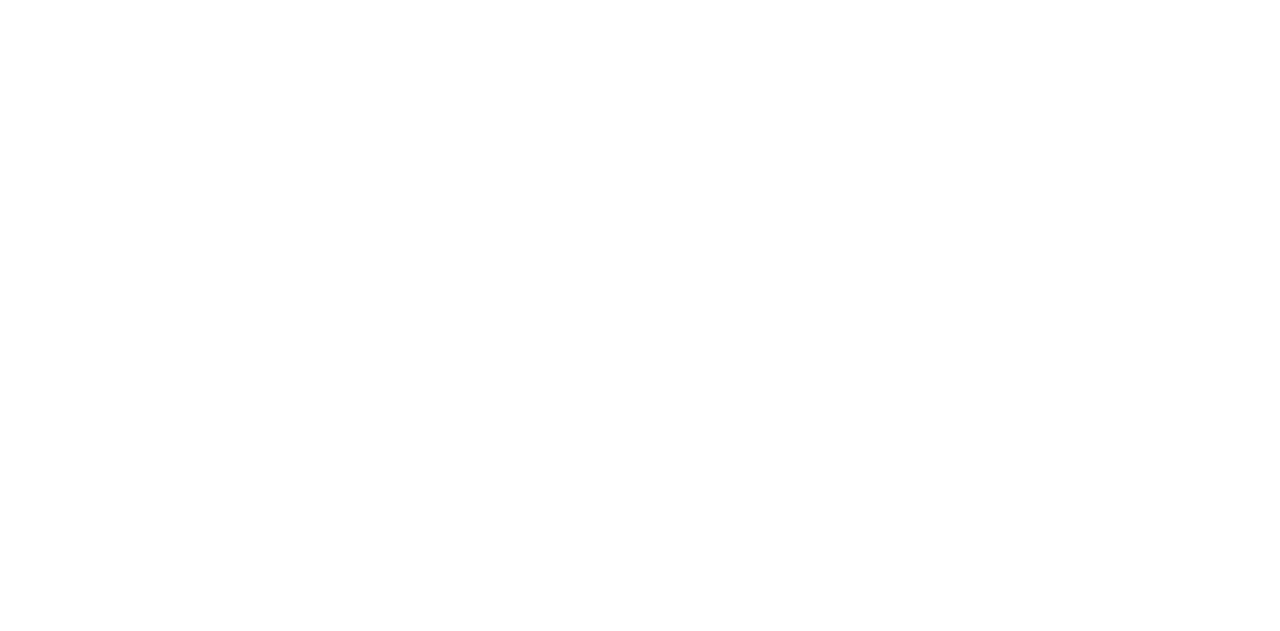 scroll, scrollTop: 0, scrollLeft: 0, axis: both 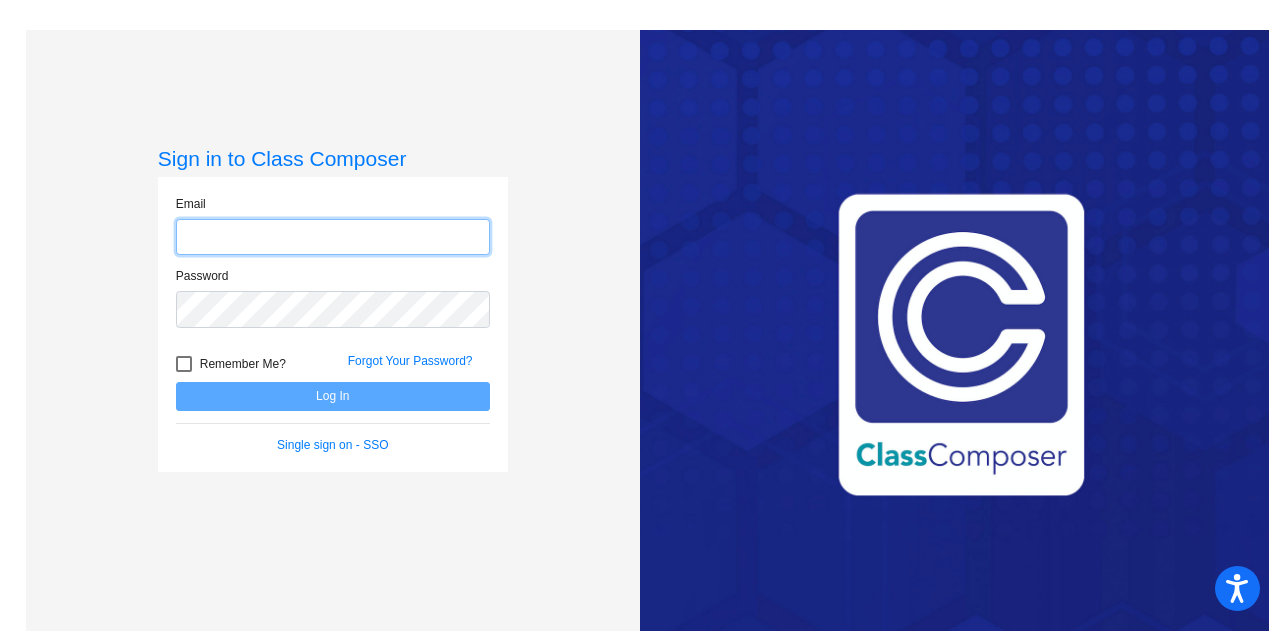 type on "[EMAIL]" 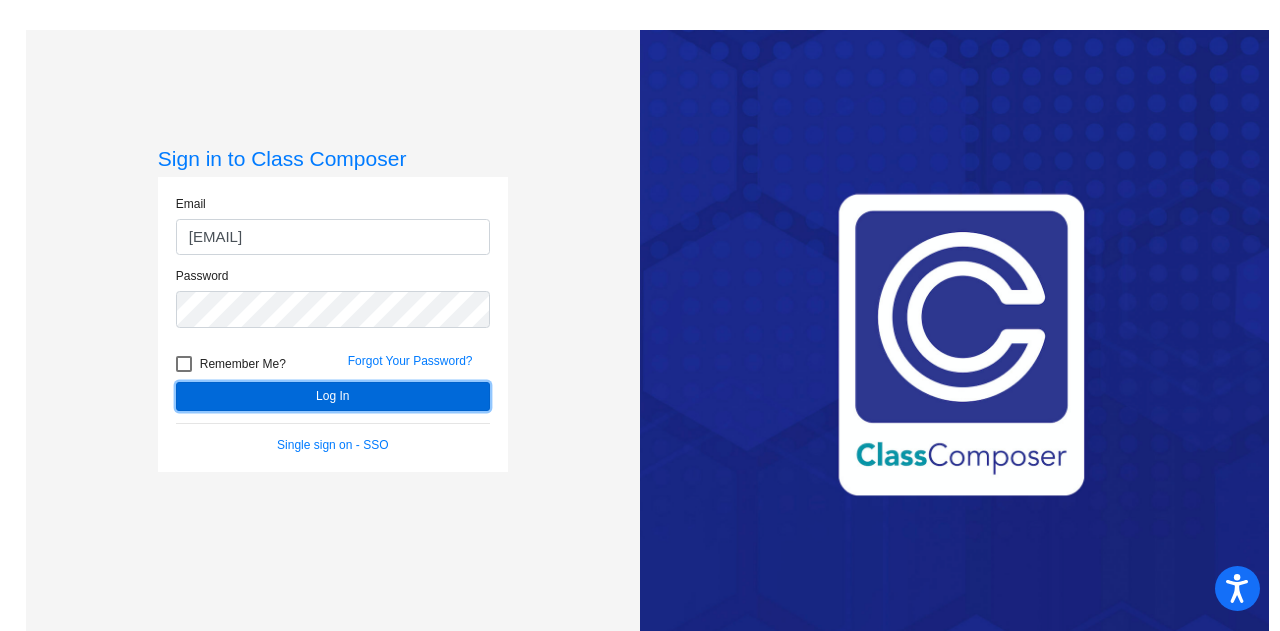 click on "Log In" 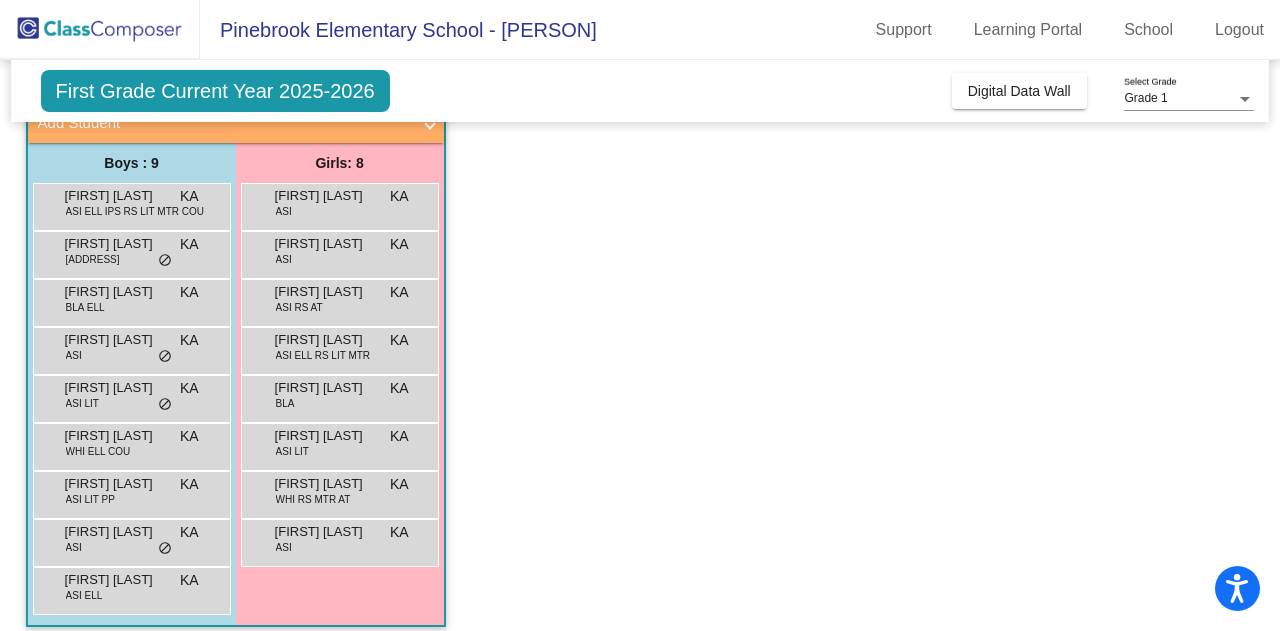 scroll, scrollTop: 152, scrollLeft: 0, axis: vertical 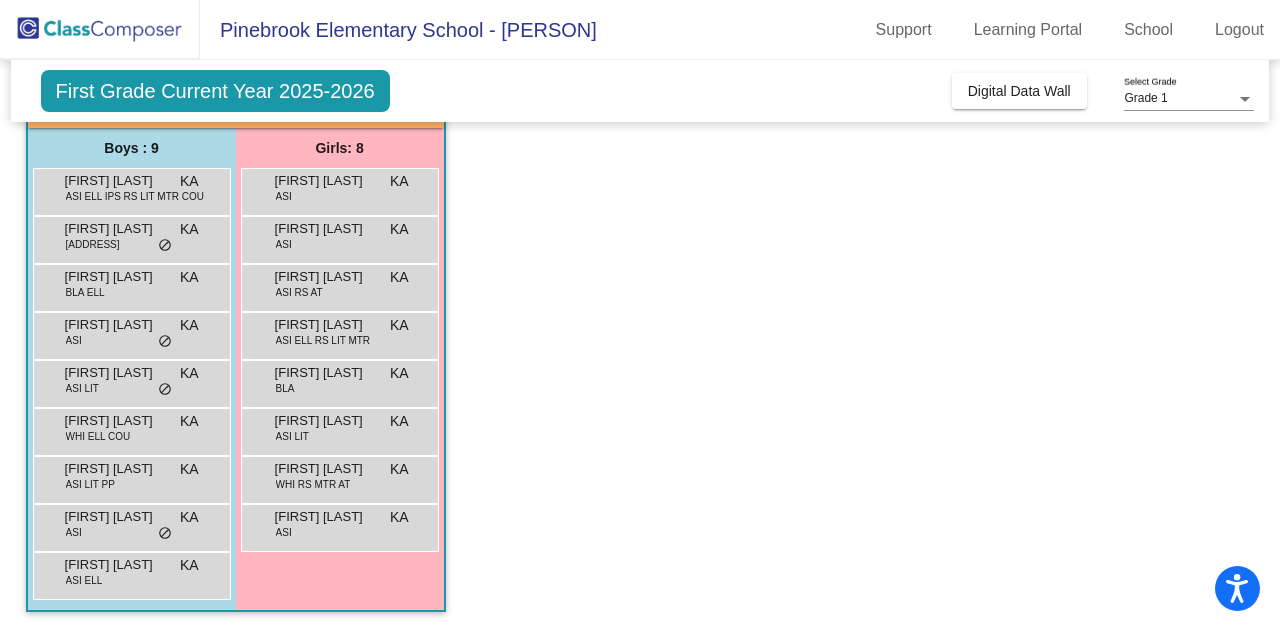 click on "Aadhiran Abinandan" at bounding box center (115, 181) 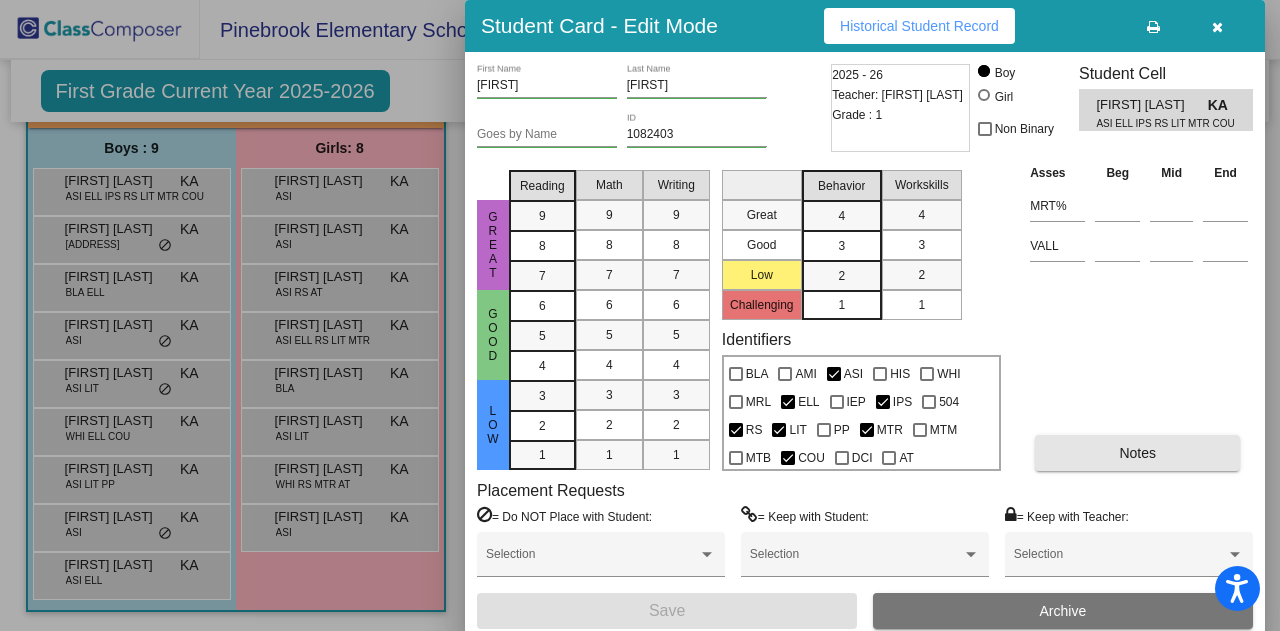 click on "Notes" at bounding box center (1137, 453) 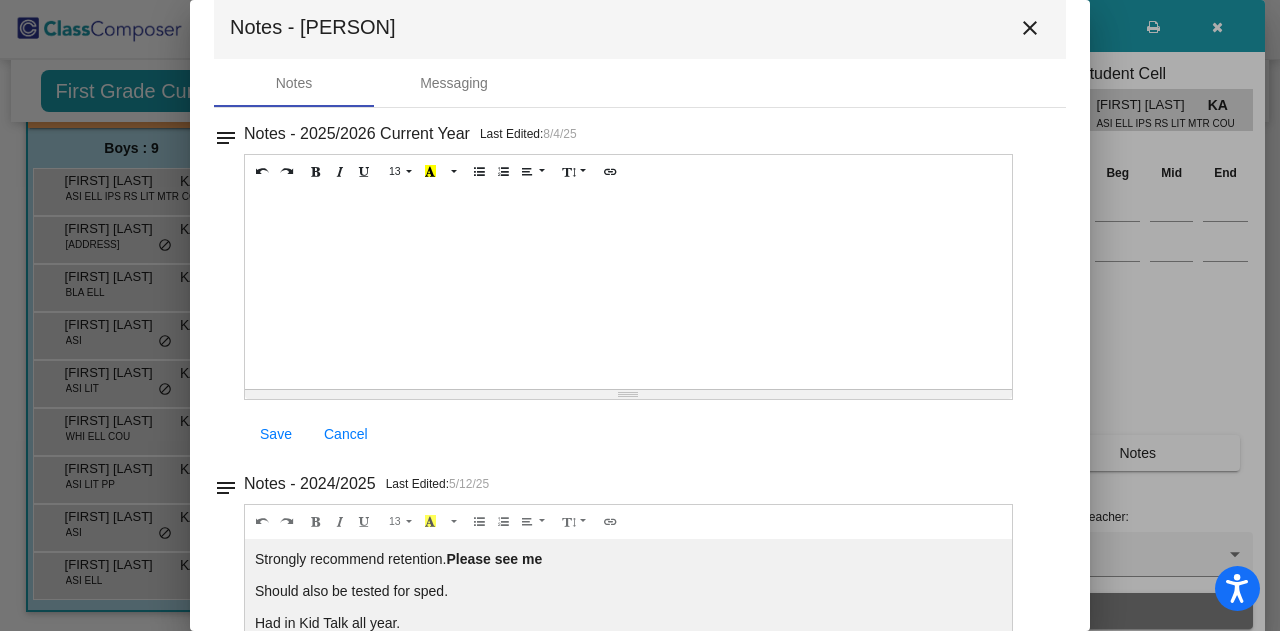 scroll, scrollTop: 0, scrollLeft: 0, axis: both 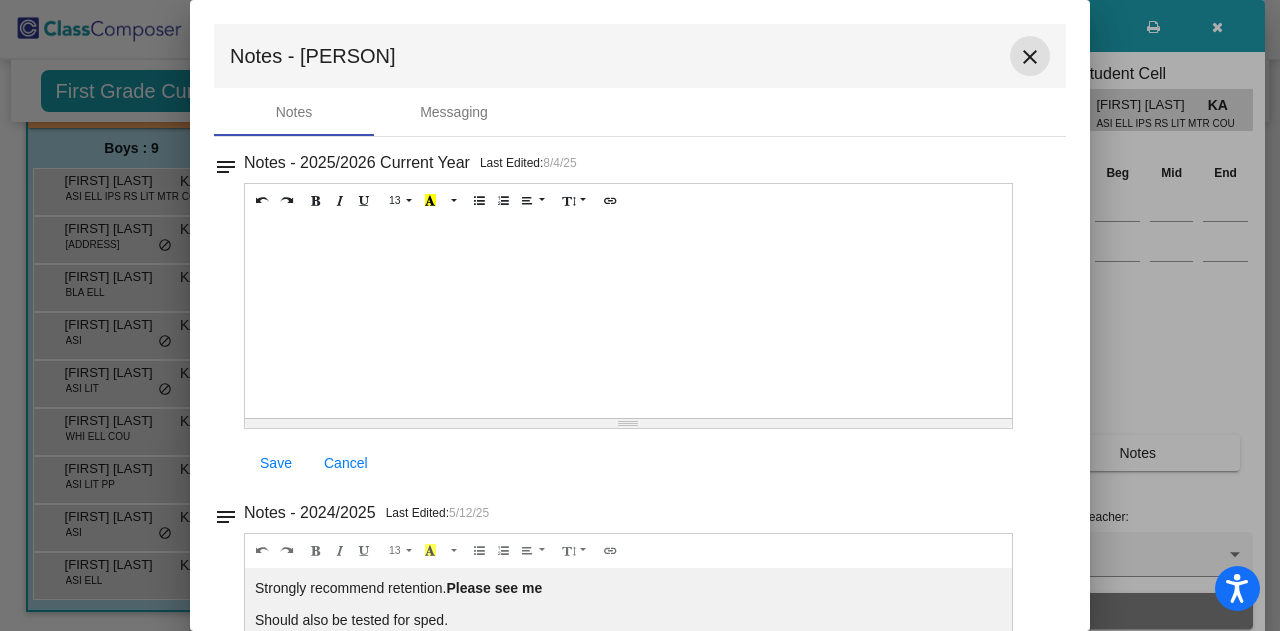 click on "close" at bounding box center [1030, 57] 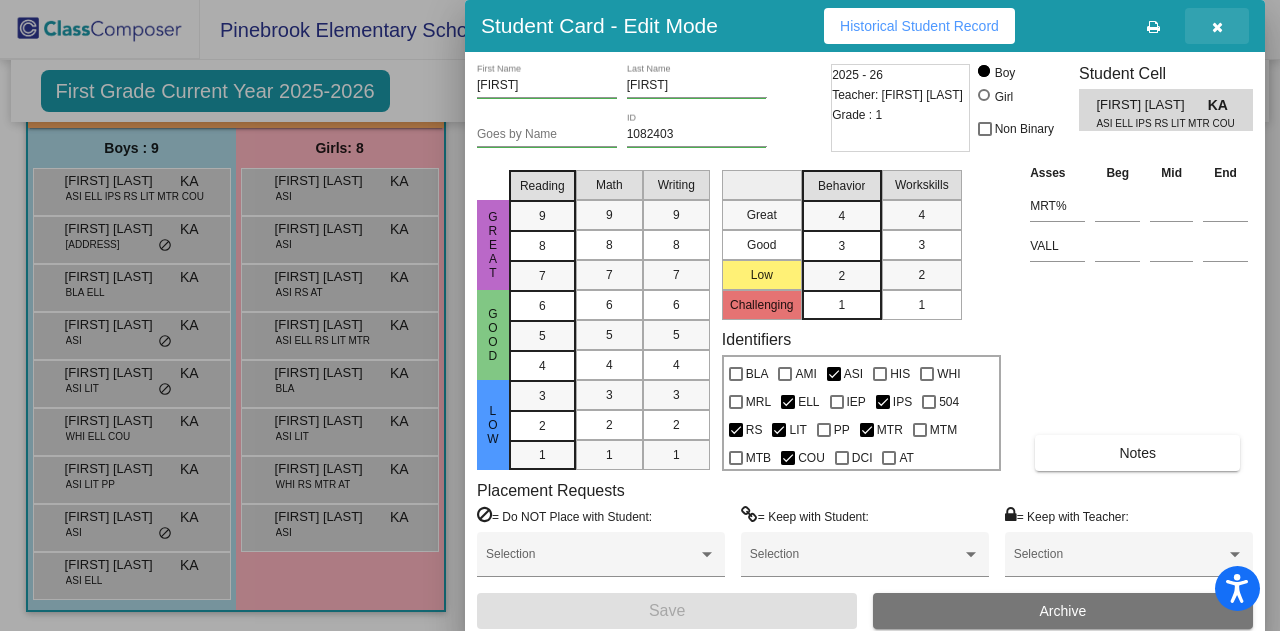 click at bounding box center [1217, 26] 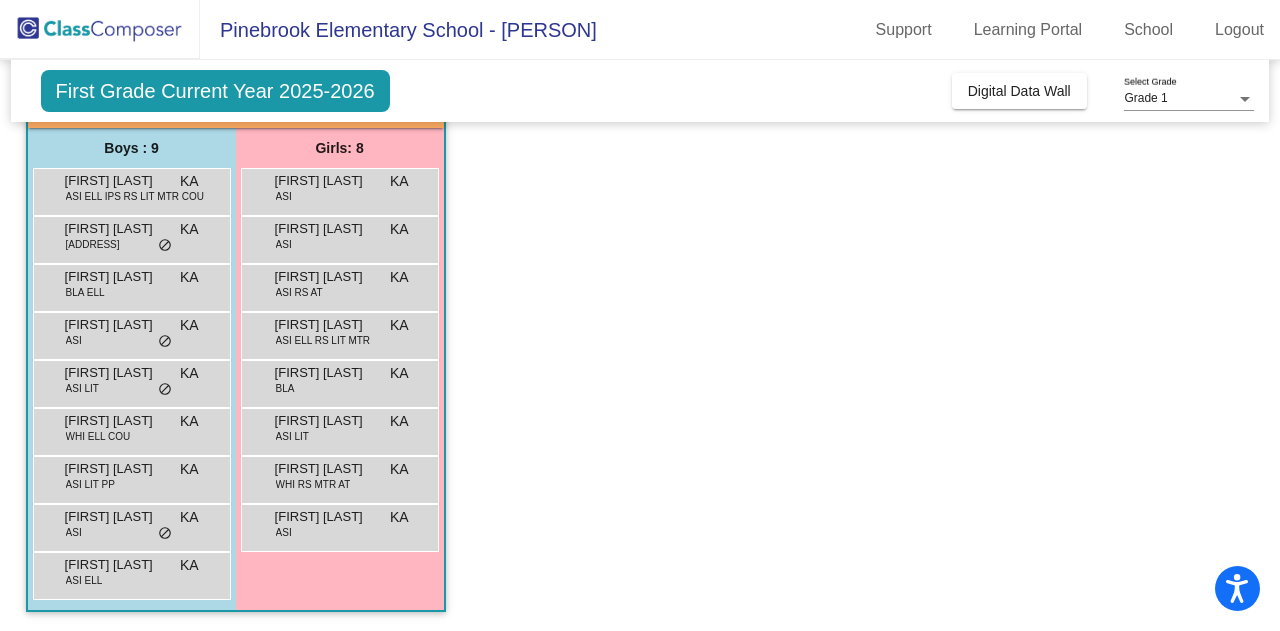 click on "Aiden Worcester" at bounding box center (115, 229) 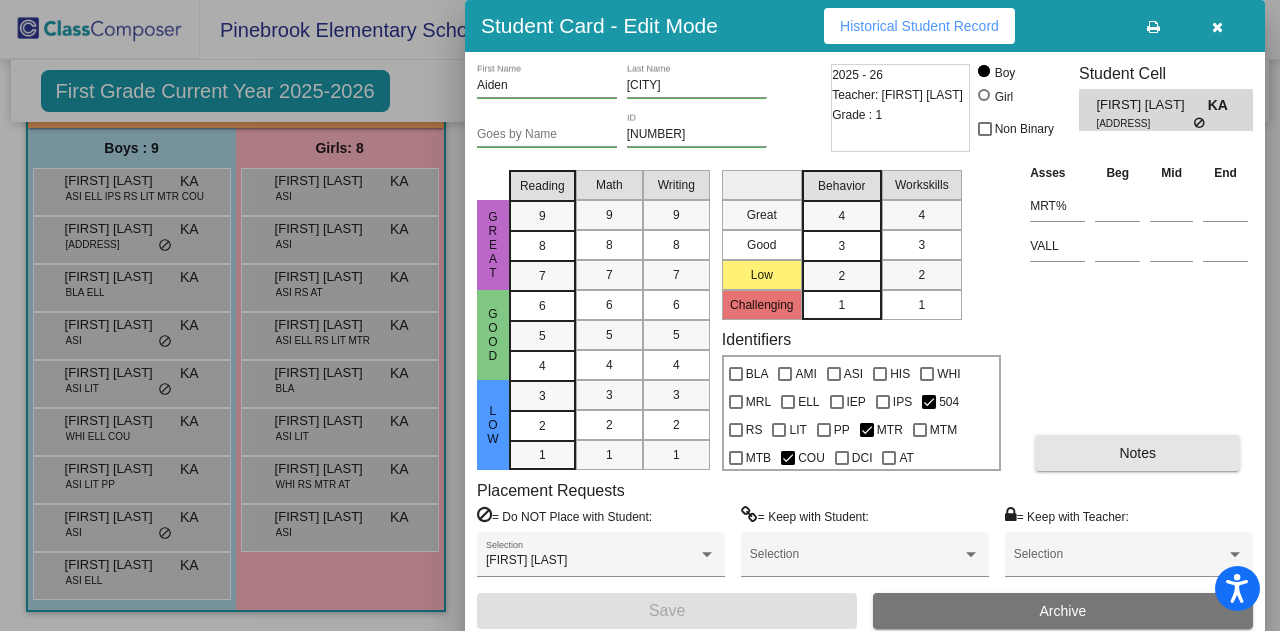 click on "Notes" at bounding box center (1137, 453) 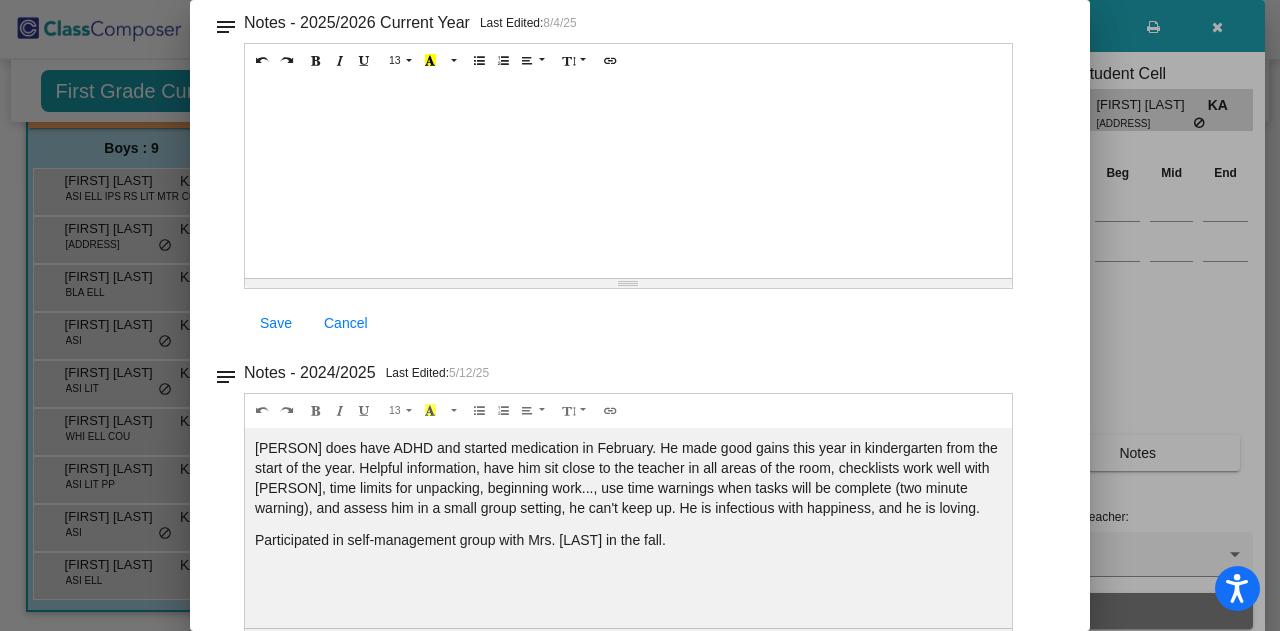 scroll, scrollTop: 168, scrollLeft: 0, axis: vertical 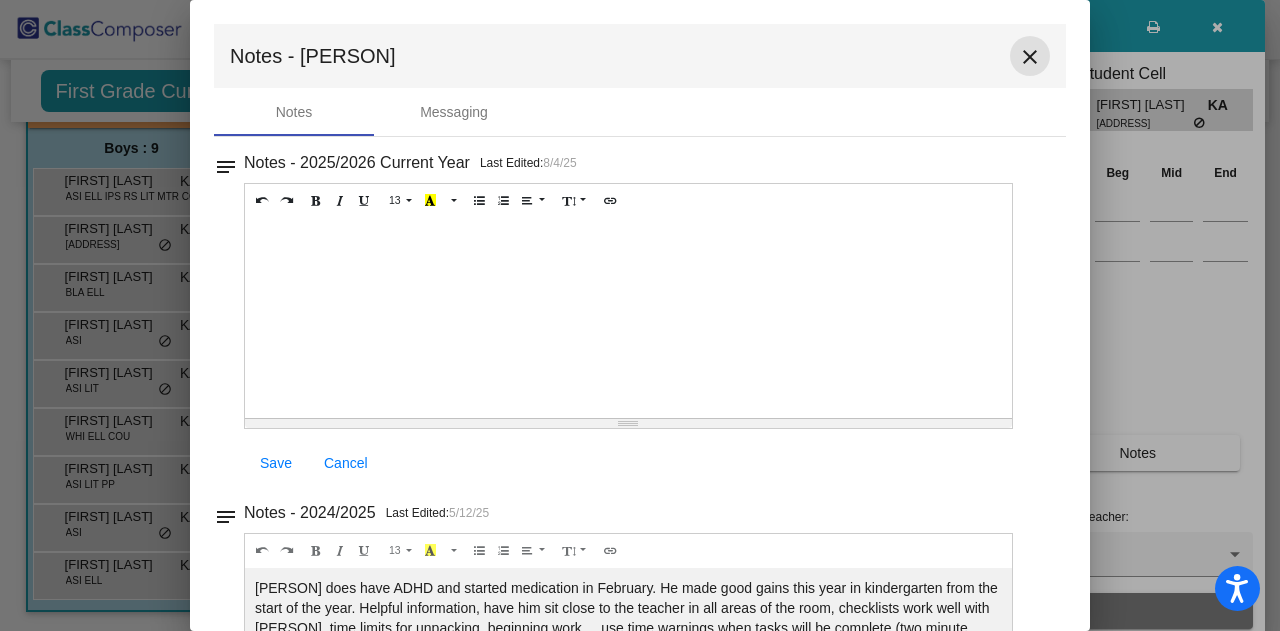 click on "close" at bounding box center (1030, 57) 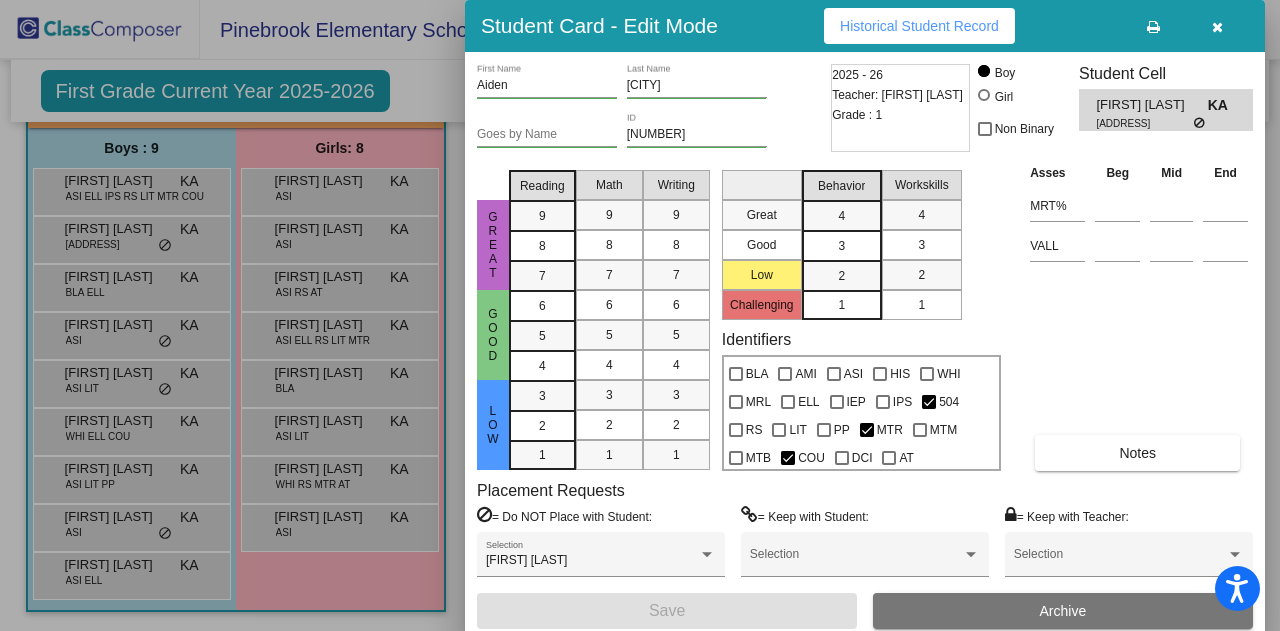 click at bounding box center (640, 315) 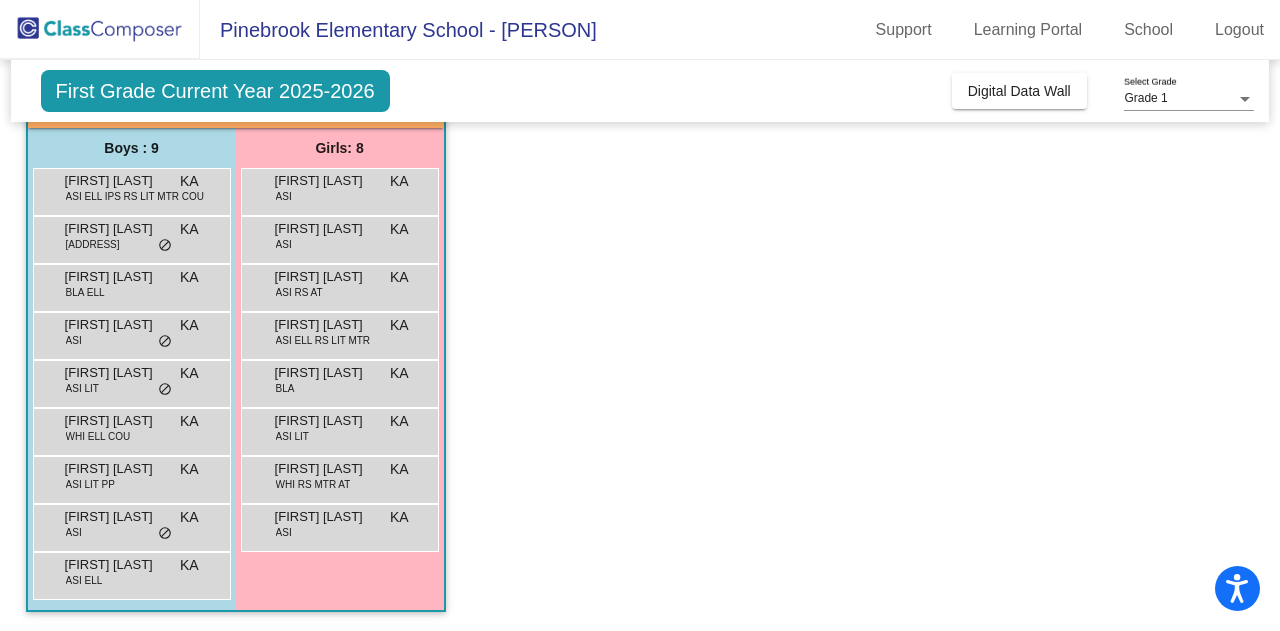 click on "Beamlak Adere" at bounding box center (115, 277) 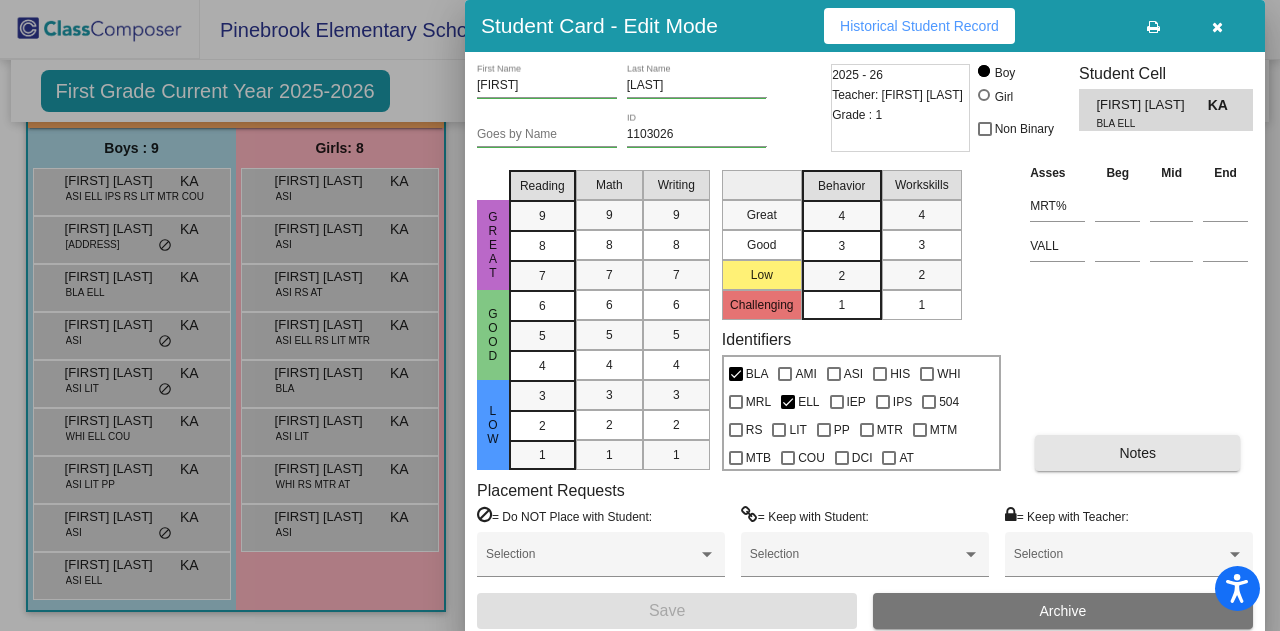 click on "Notes" at bounding box center [1137, 453] 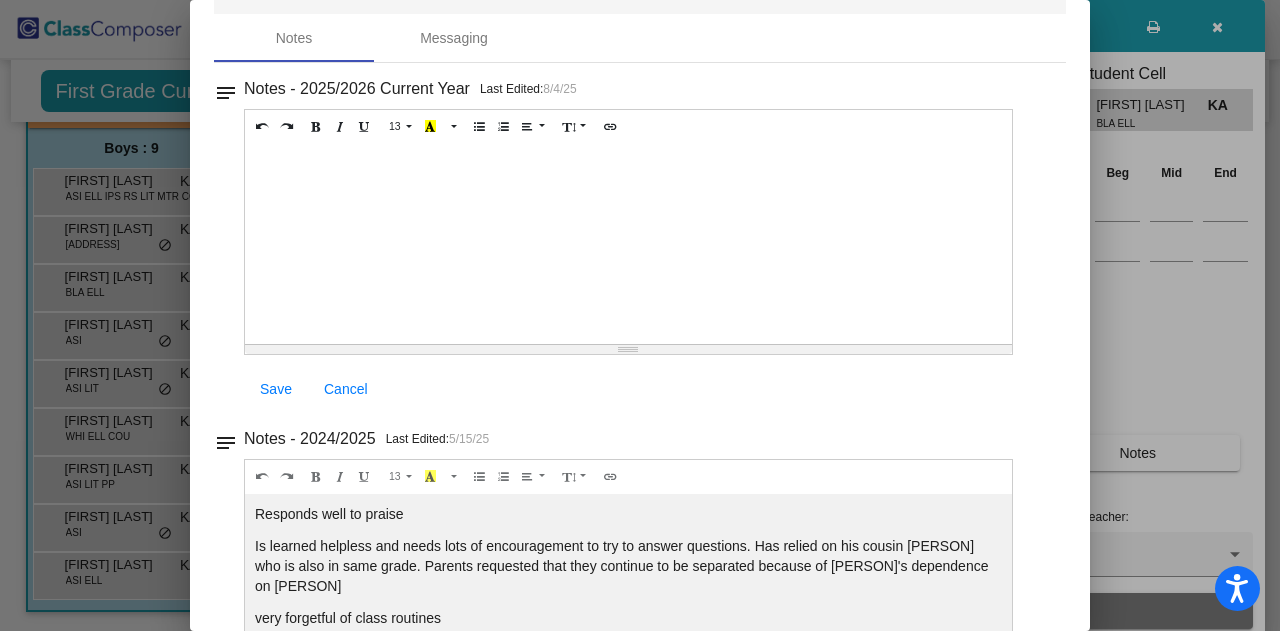 scroll, scrollTop: 168, scrollLeft: 0, axis: vertical 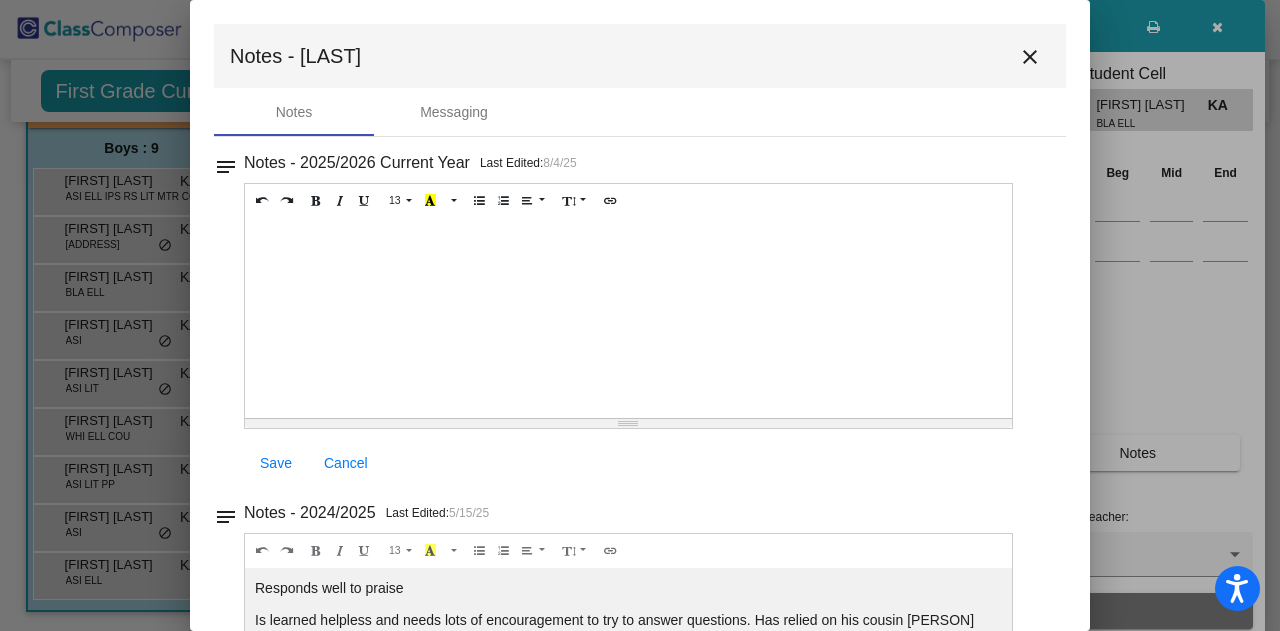 click on "close" at bounding box center (1030, 57) 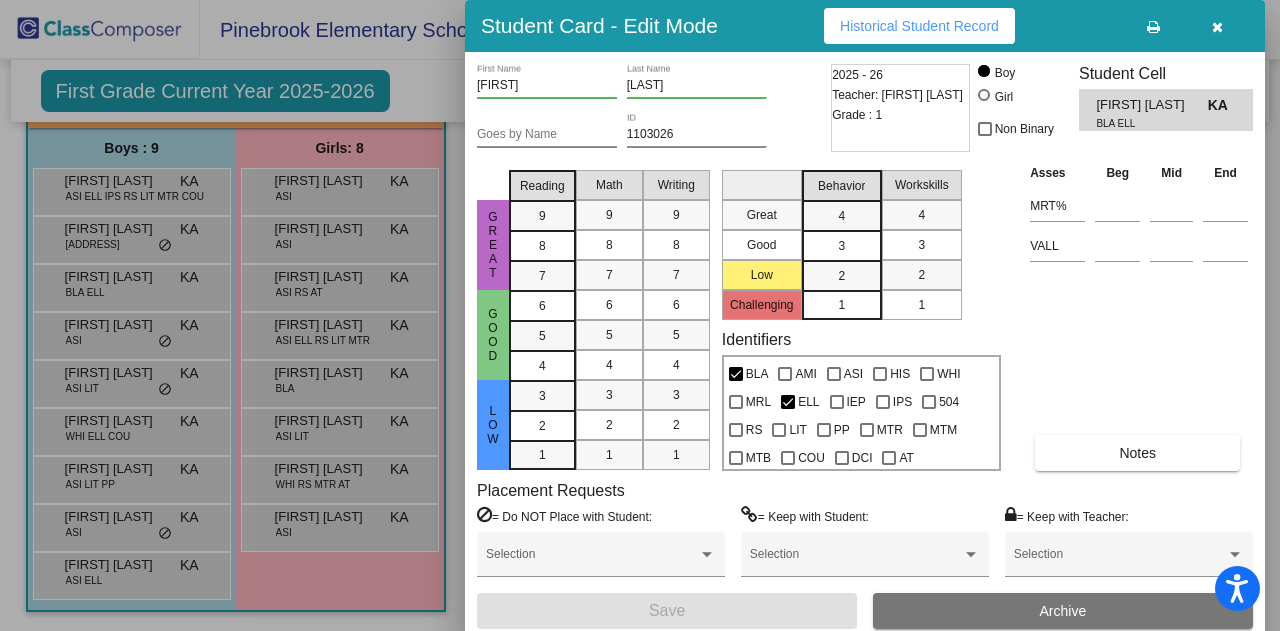 click at bounding box center (640, 315) 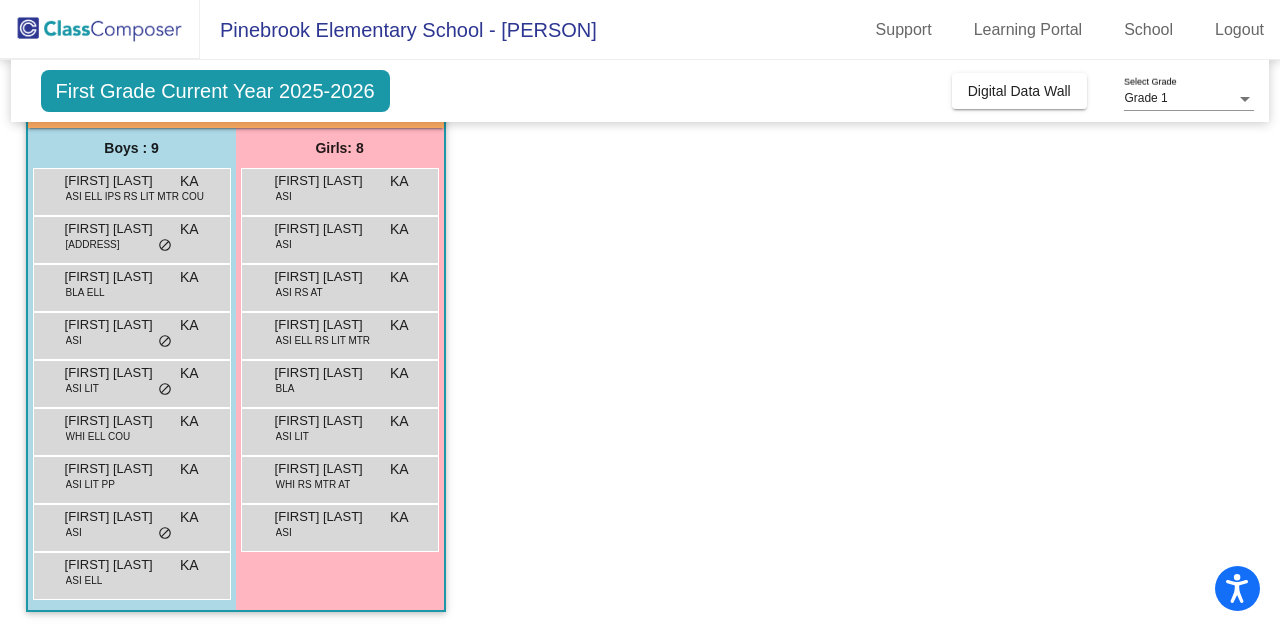 click on "Ebaad Kashef" at bounding box center (115, 325) 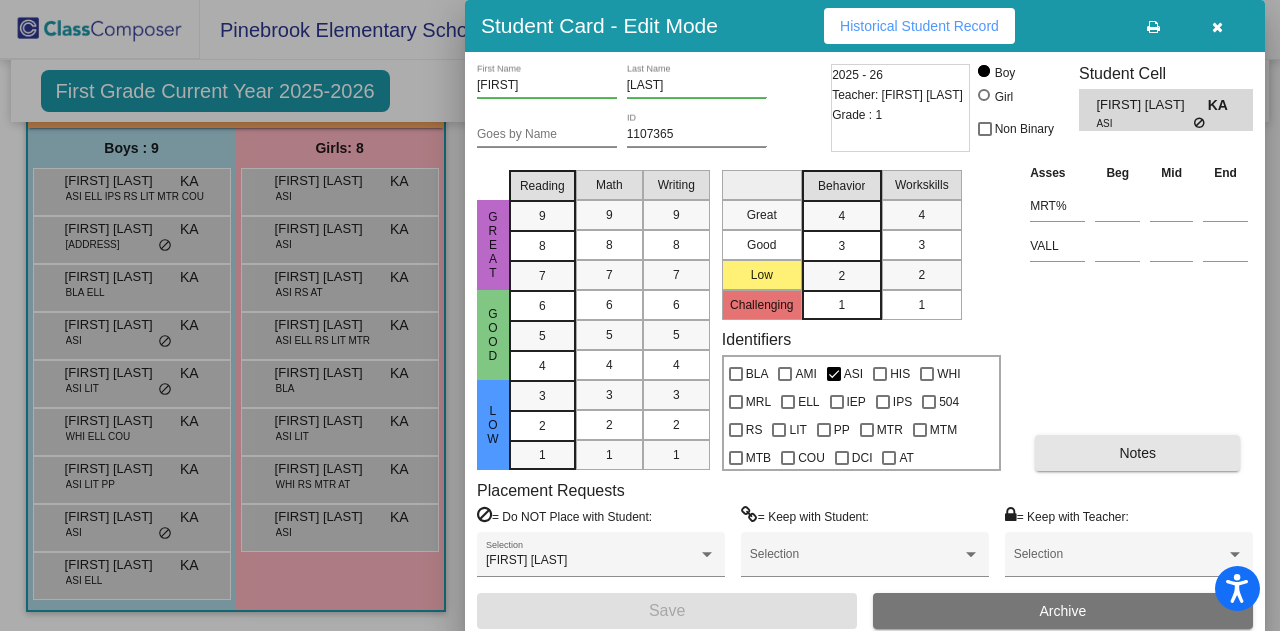 click on "Notes" at bounding box center [1137, 453] 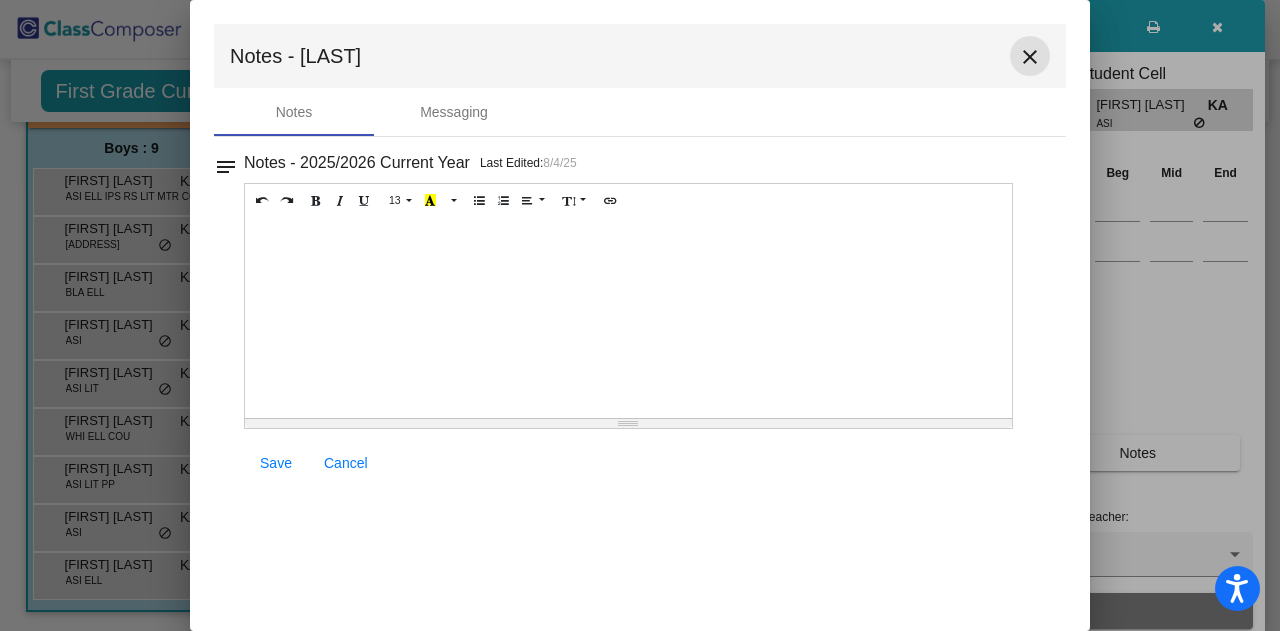 click on "close" at bounding box center (1030, 57) 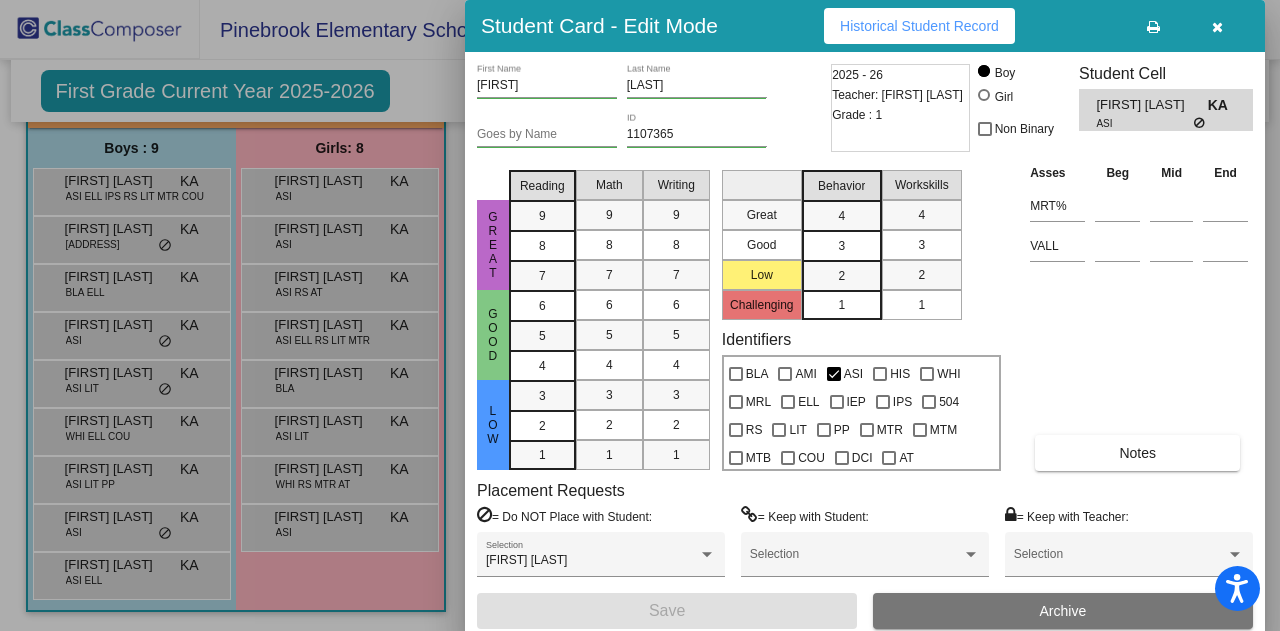 click at bounding box center [640, 315] 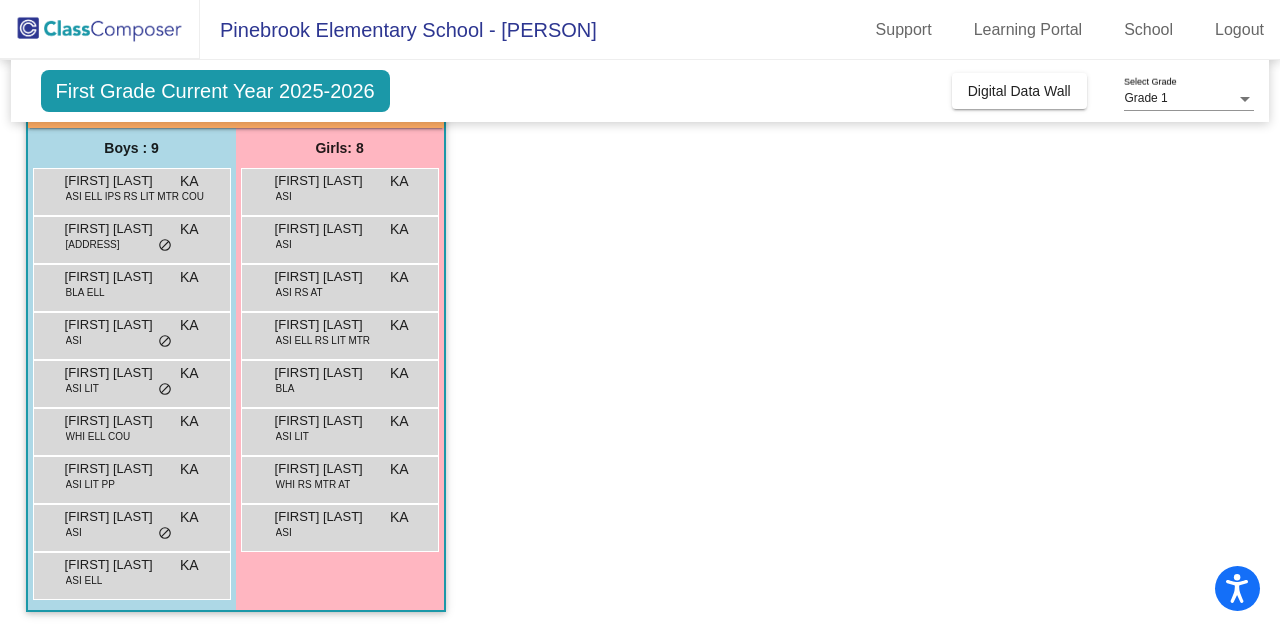 click on "Ibhan Raju" at bounding box center [115, 373] 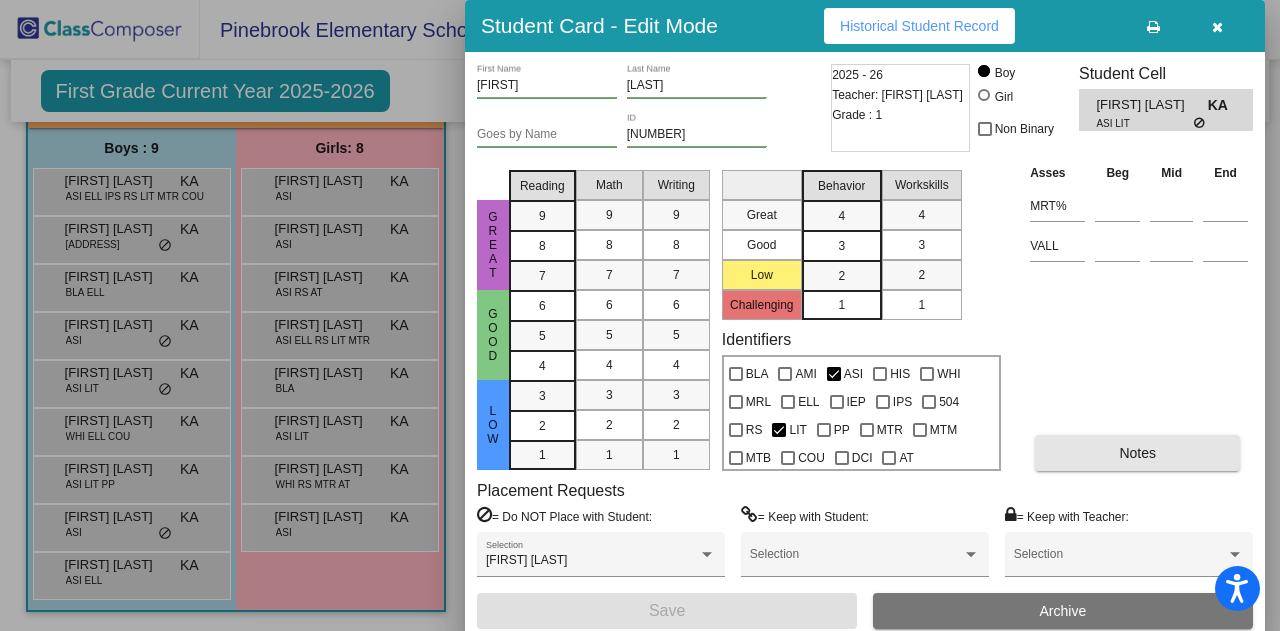 click on "Notes" at bounding box center [1137, 453] 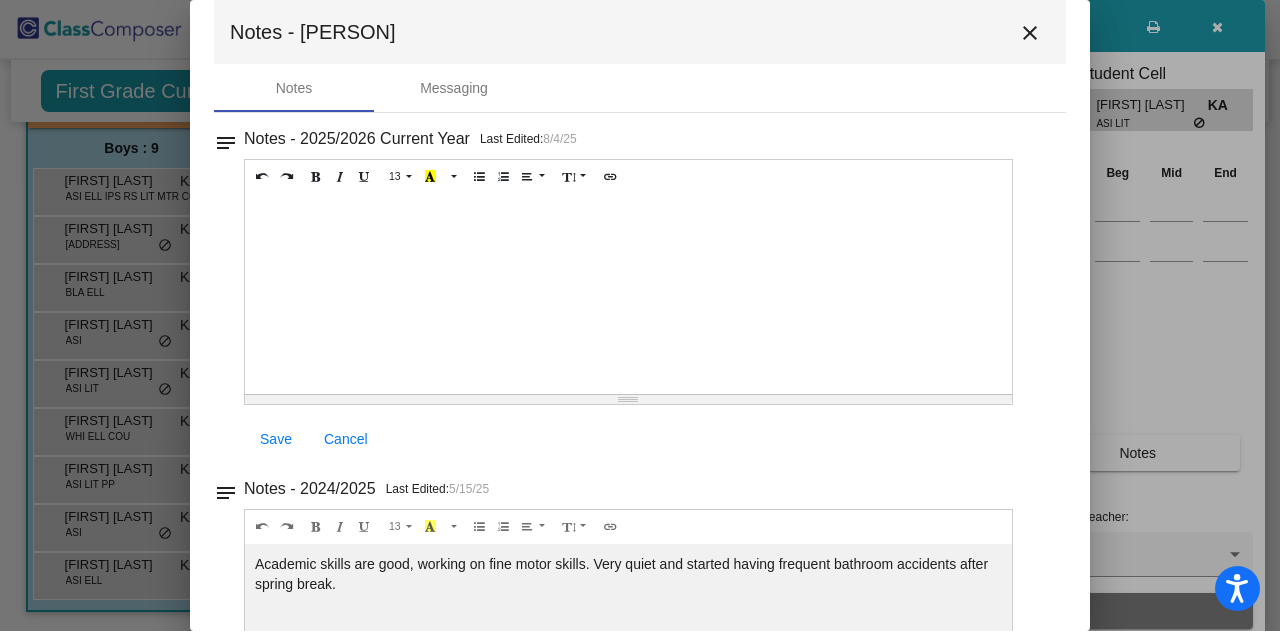 scroll, scrollTop: 0, scrollLeft: 0, axis: both 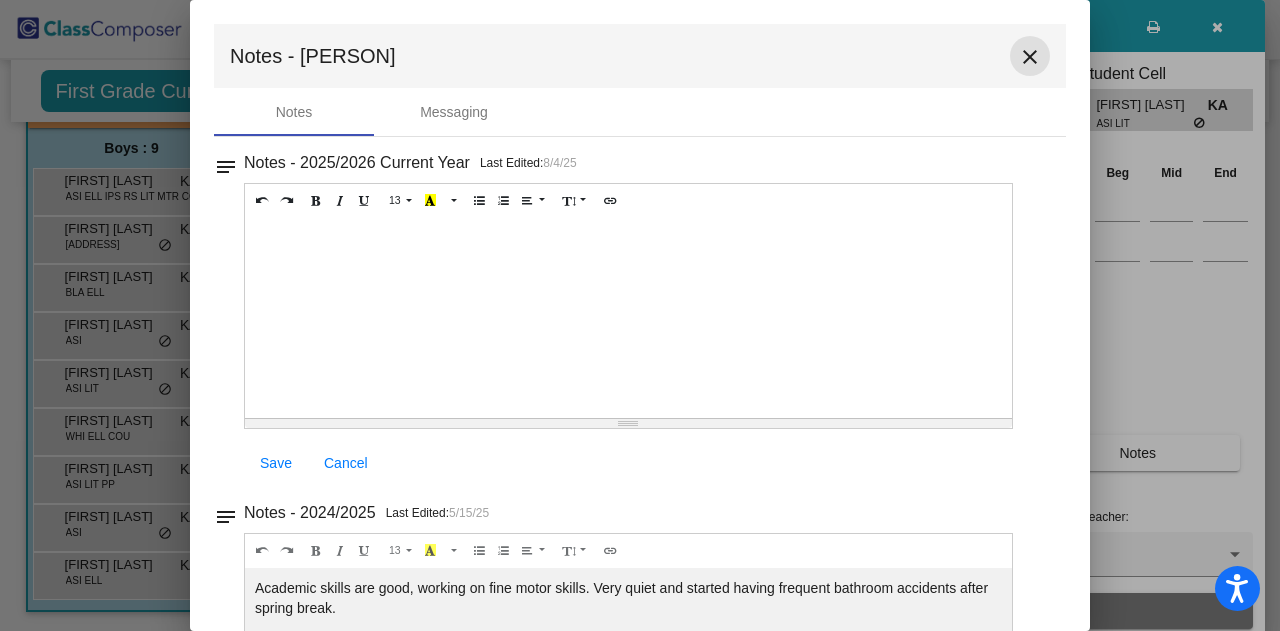 click on "close" at bounding box center (1030, 57) 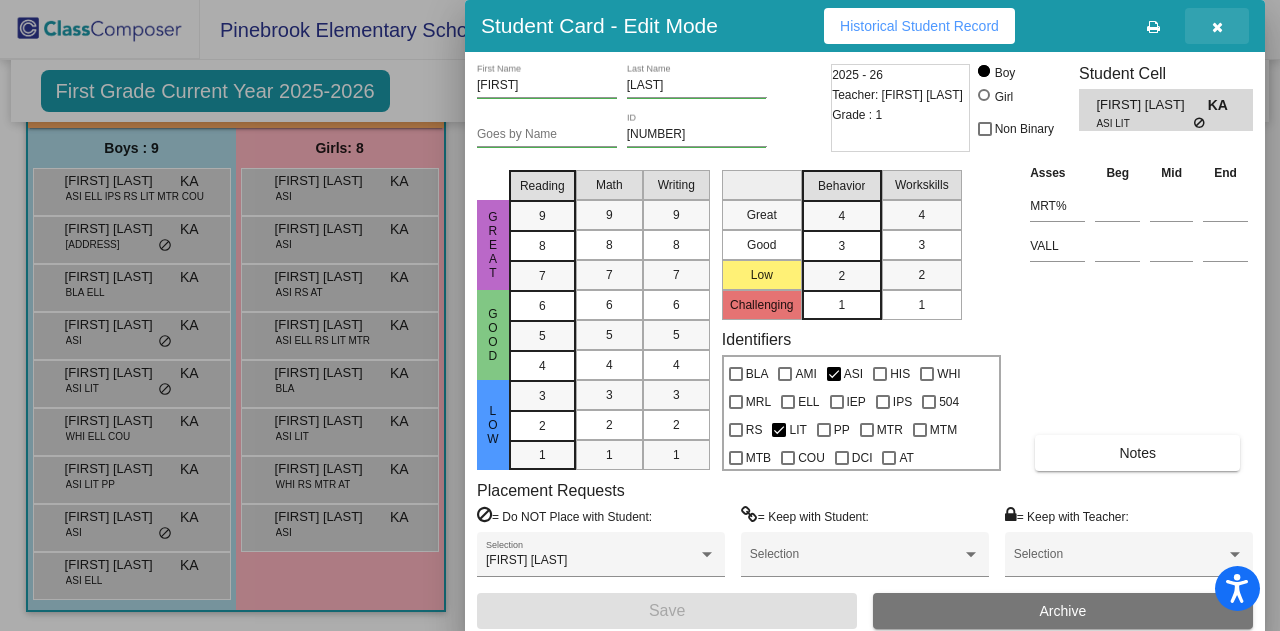 click at bounding box center [1217, 26] 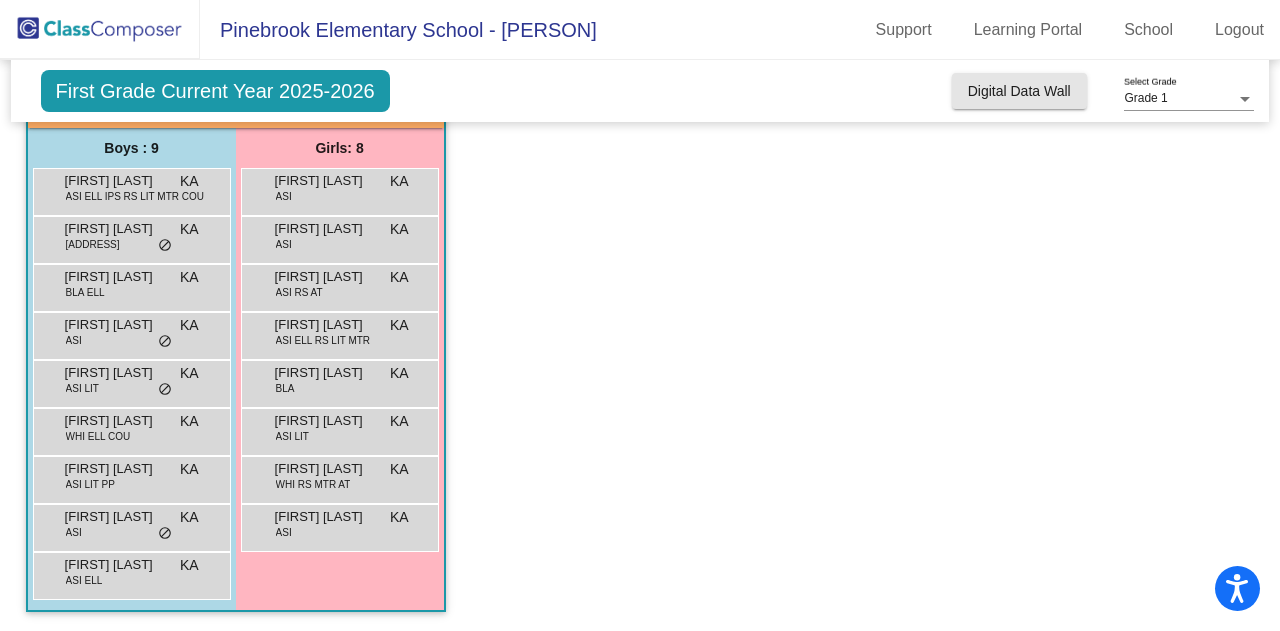 click on "Digital Data Wall" 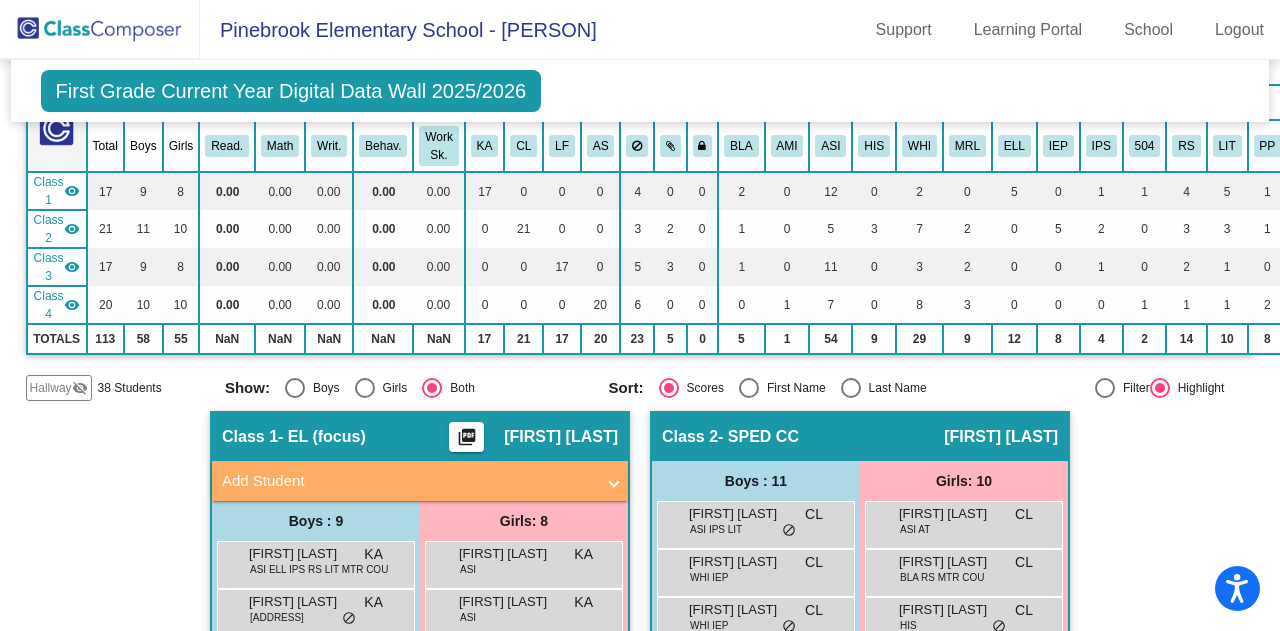 scroll, scrollTop: 0, scrollLeft: 0, axis: both 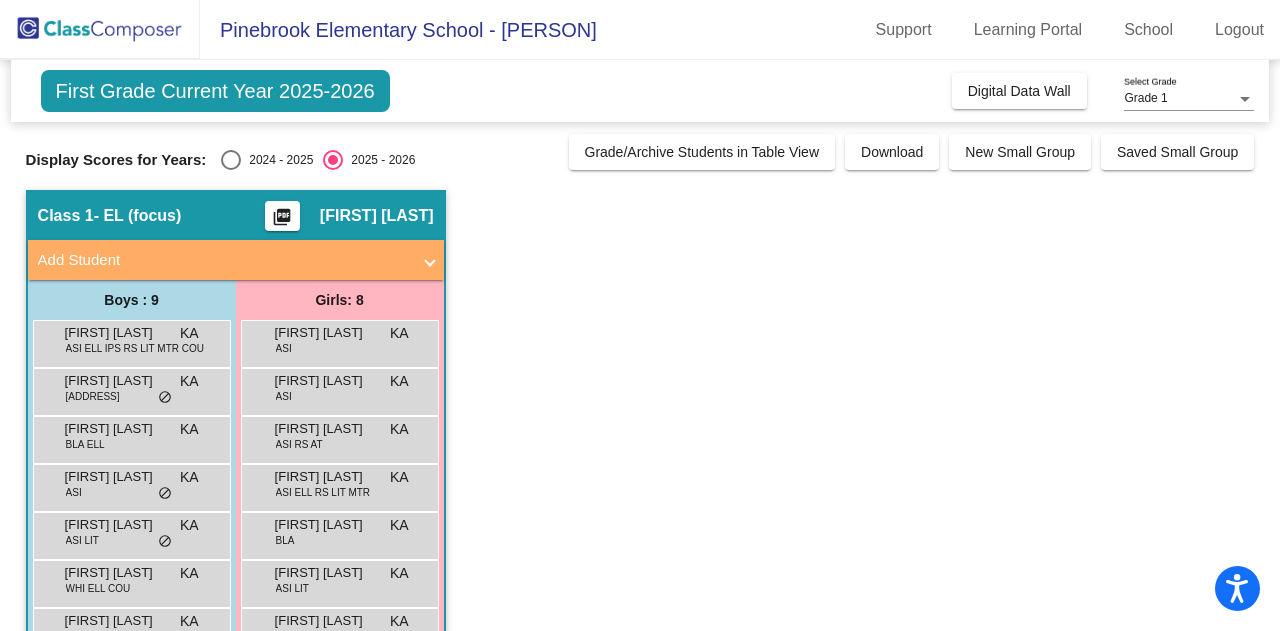 click on "Rahman Syed" at bounding box center [115, 573] 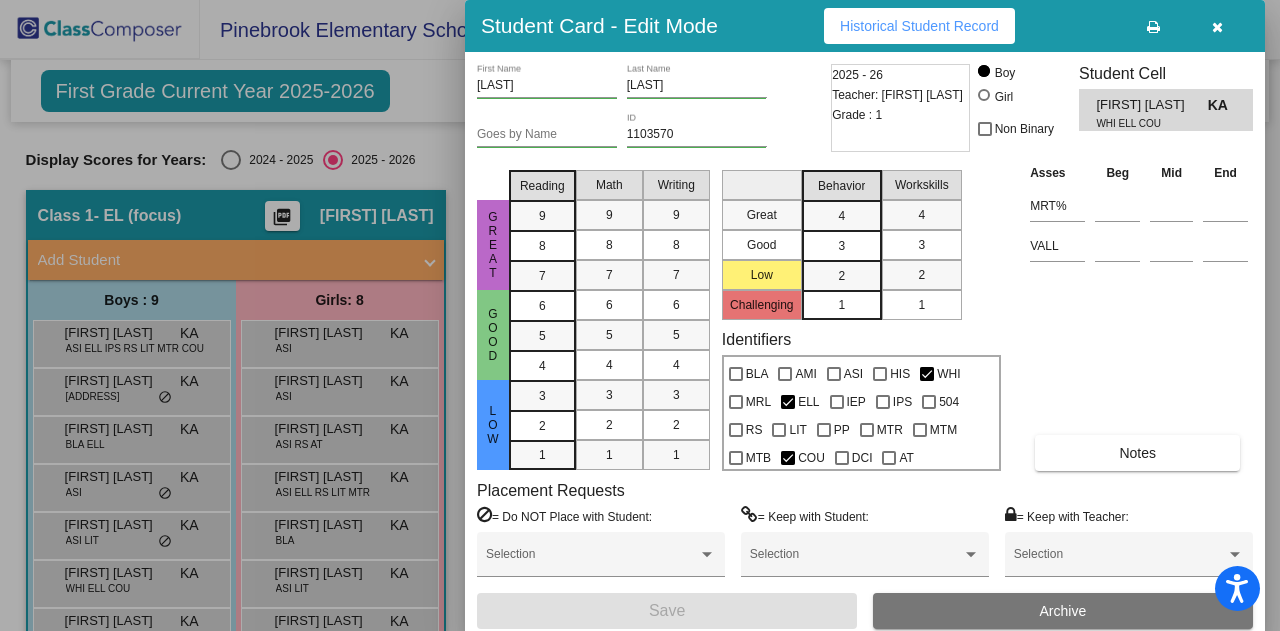 click on "Notes" at bounding box center (1137, 453) 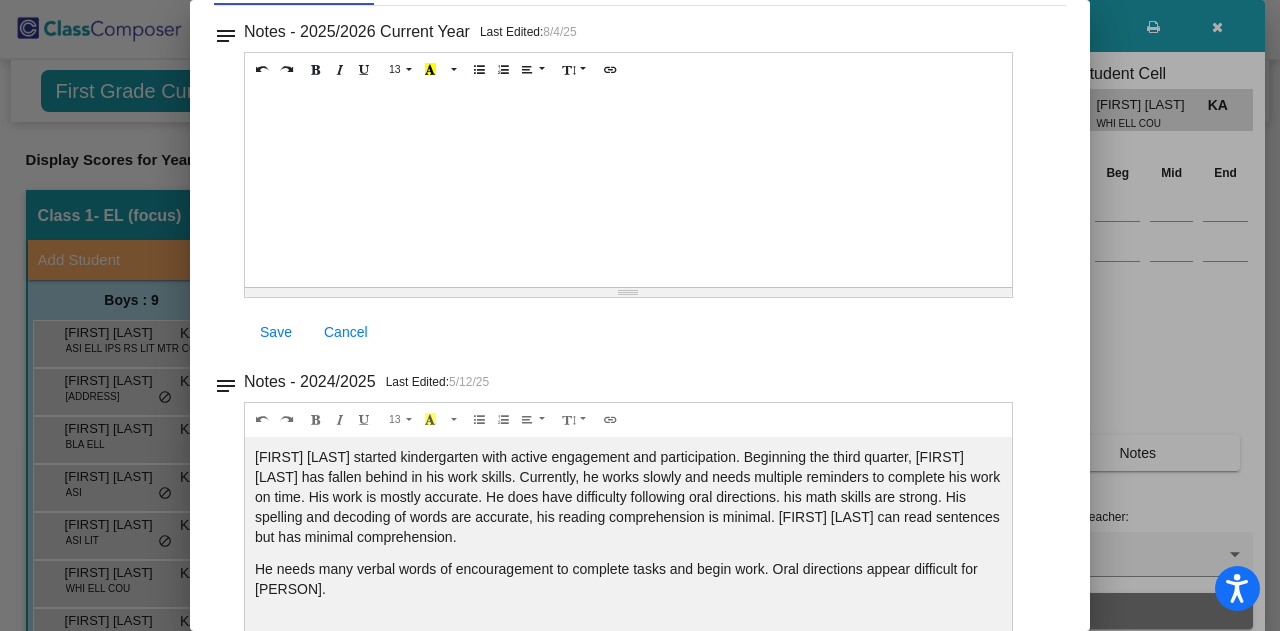 scroll, scrollTop: 168, scrollLeft: 0, axis: vertical 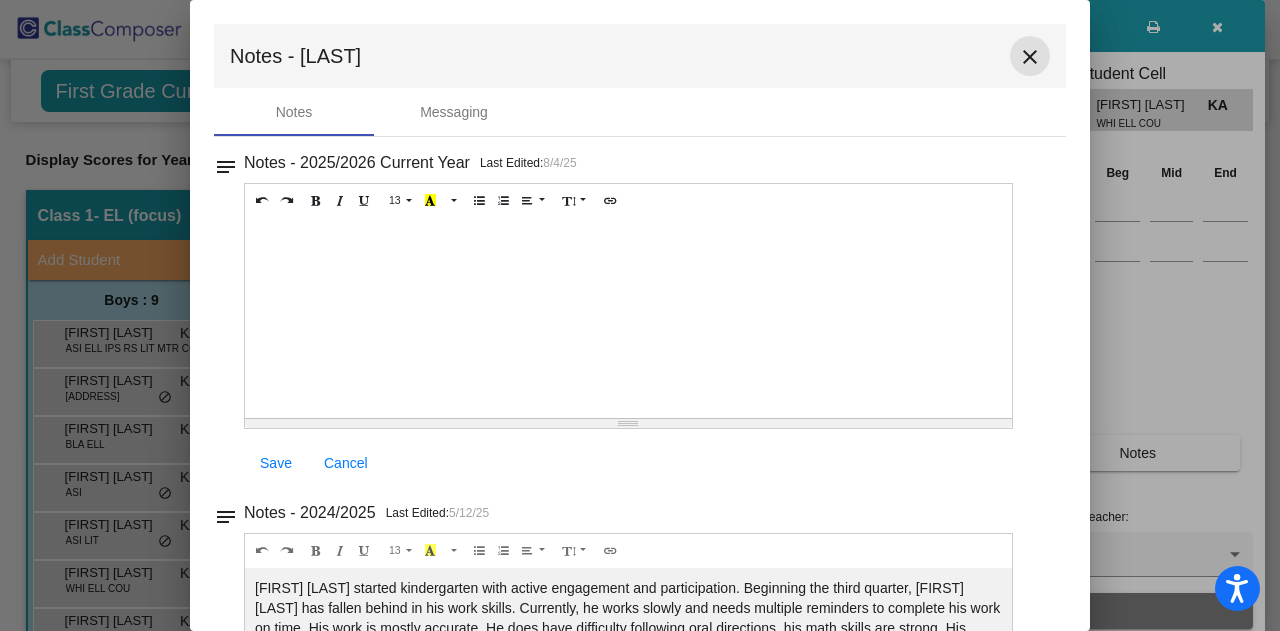 click on "close" at bounding box center (1030, 57) 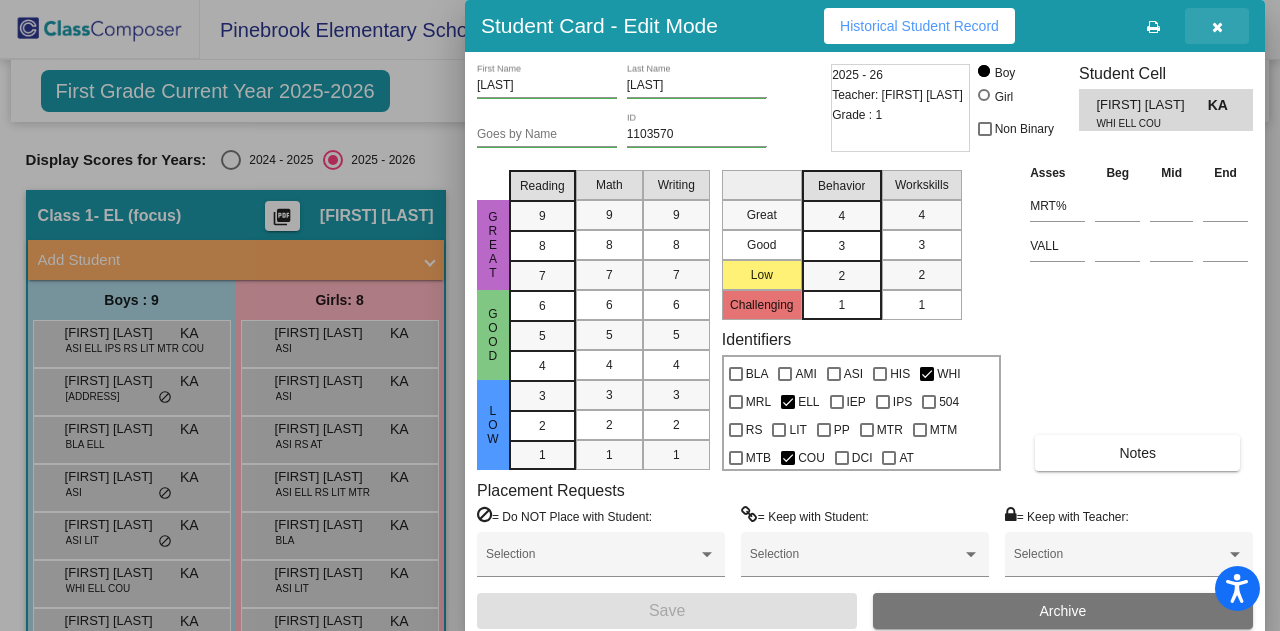 click at bounding box center [1217, 26] 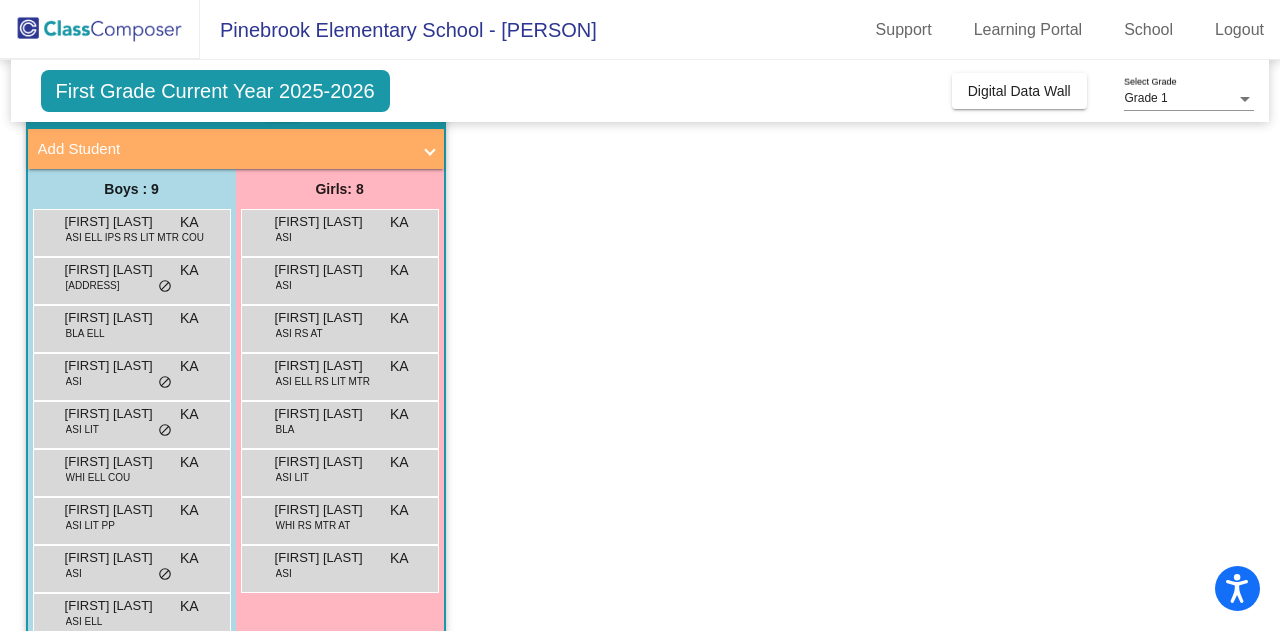 scroll, scrollTop: 152, scrollLeft: 0, axis: vertical 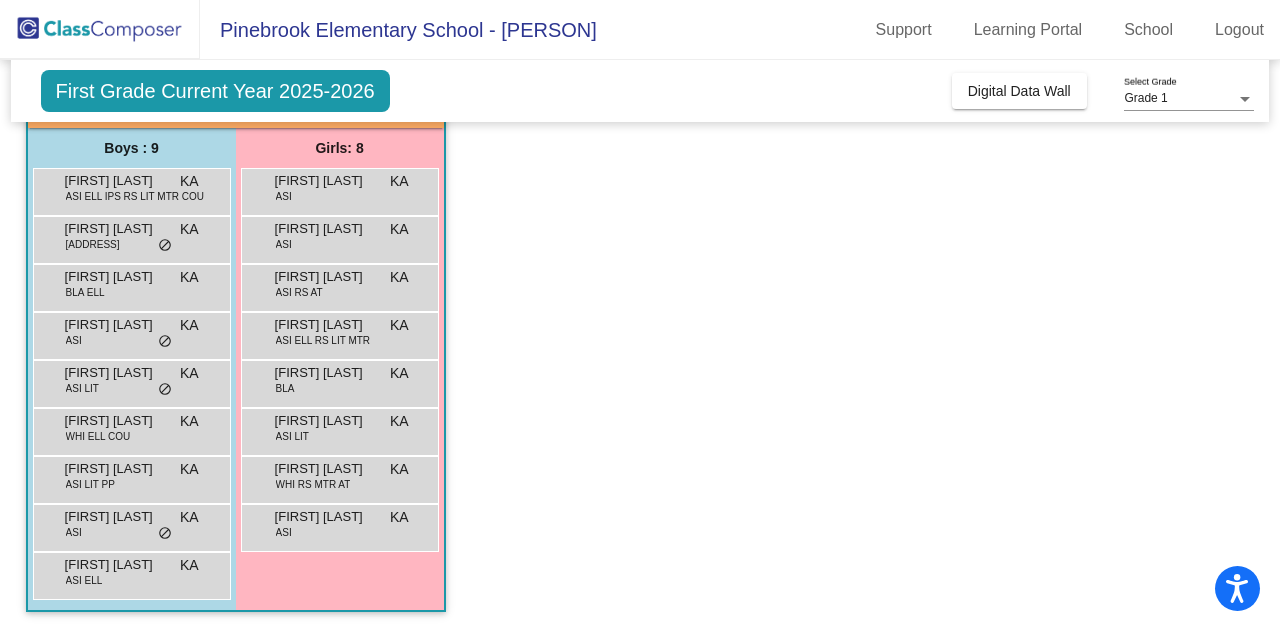 click on "Rishaan Sharma" at bounding box center (115, 469) 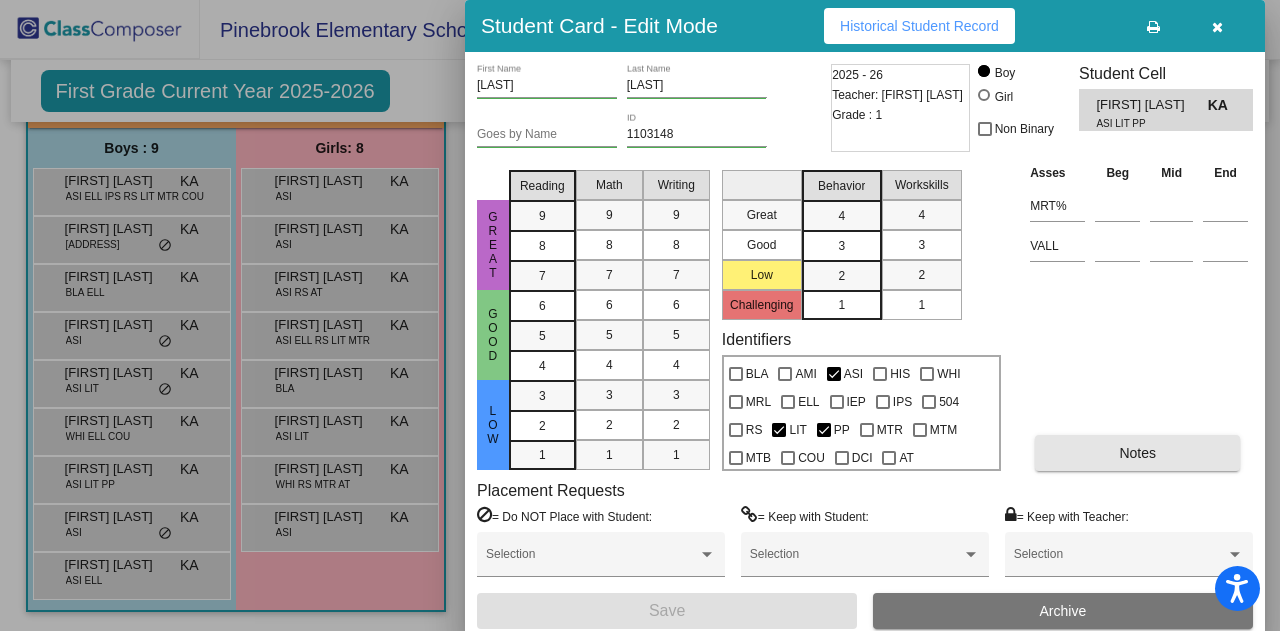 click on "Notes" at bounding box center (1137, 453) 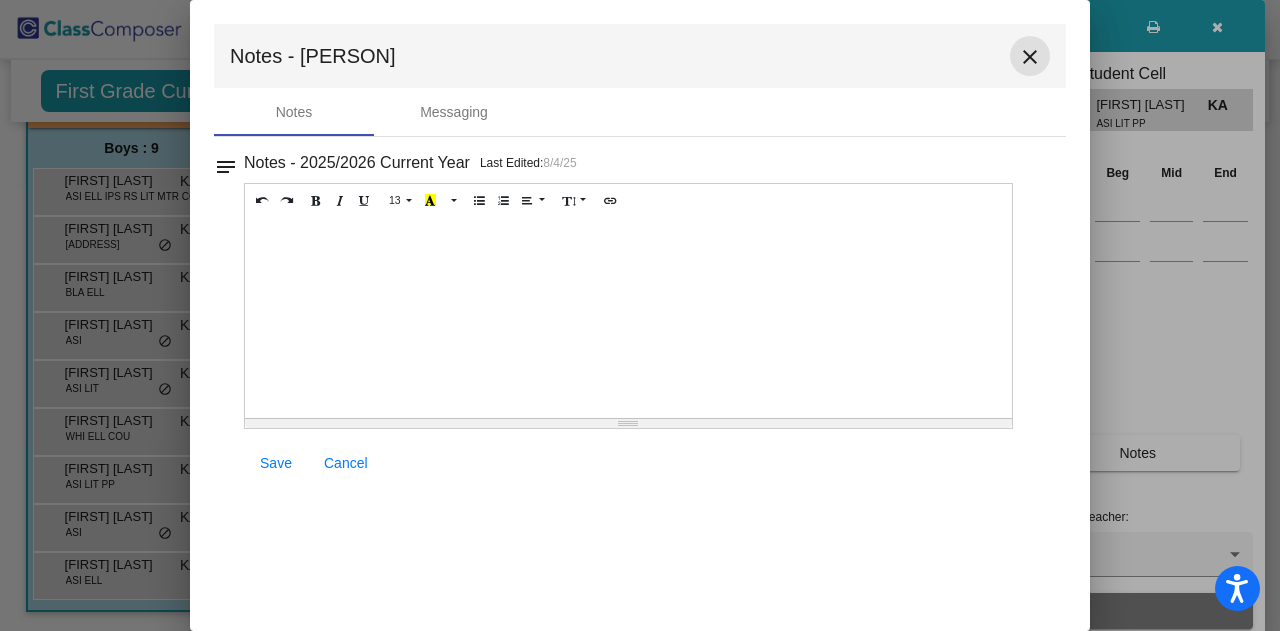click on "close" at bounding box center [1030, 57] 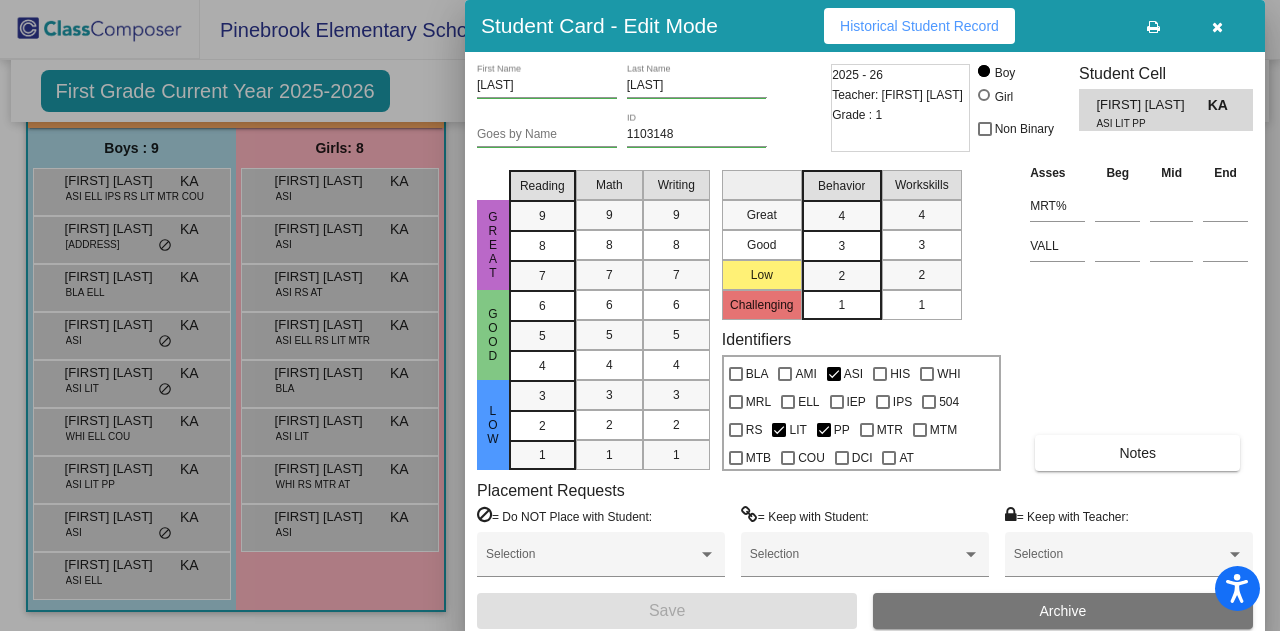 click at bounding box center (640, 315) 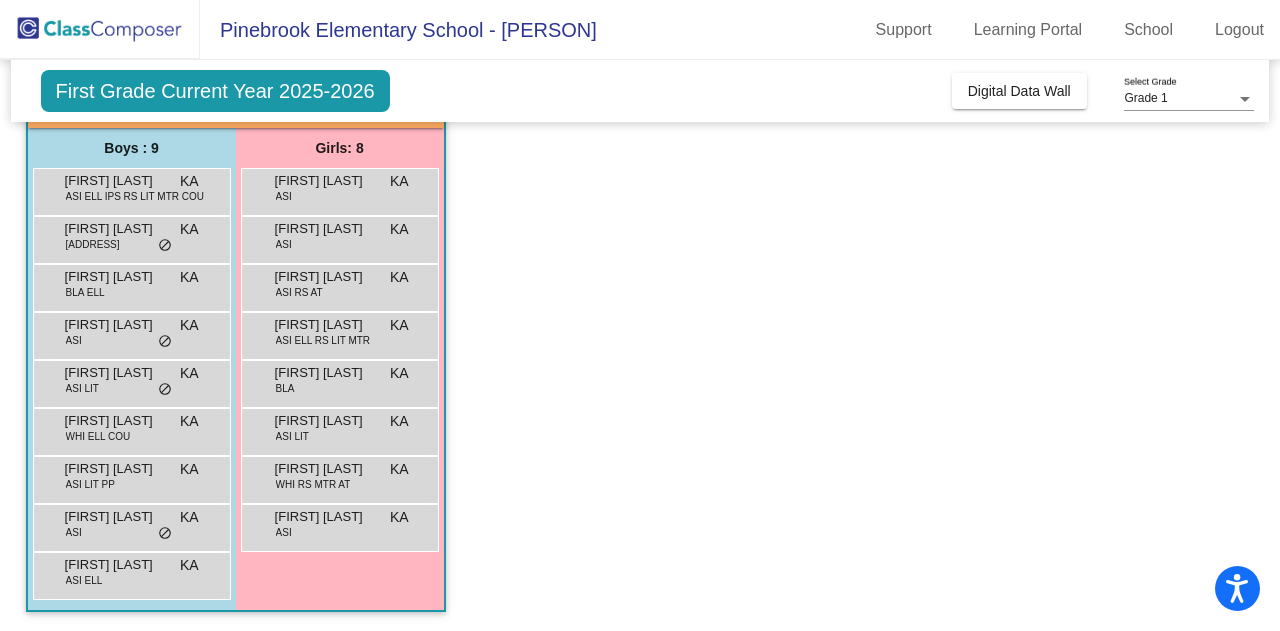 click on "Sriyansh Kona ASI KA lock do_not_disturb_alt" at bounding box center (129, 525) 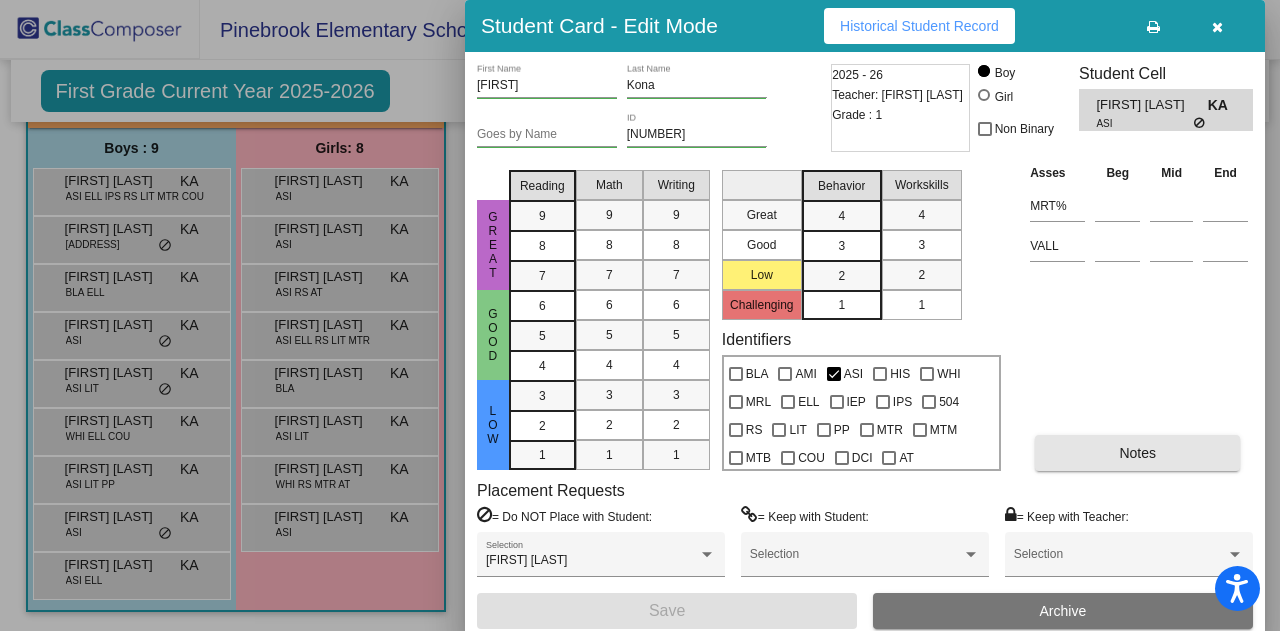 click on "Notes" at bounding box center [1137, 453] 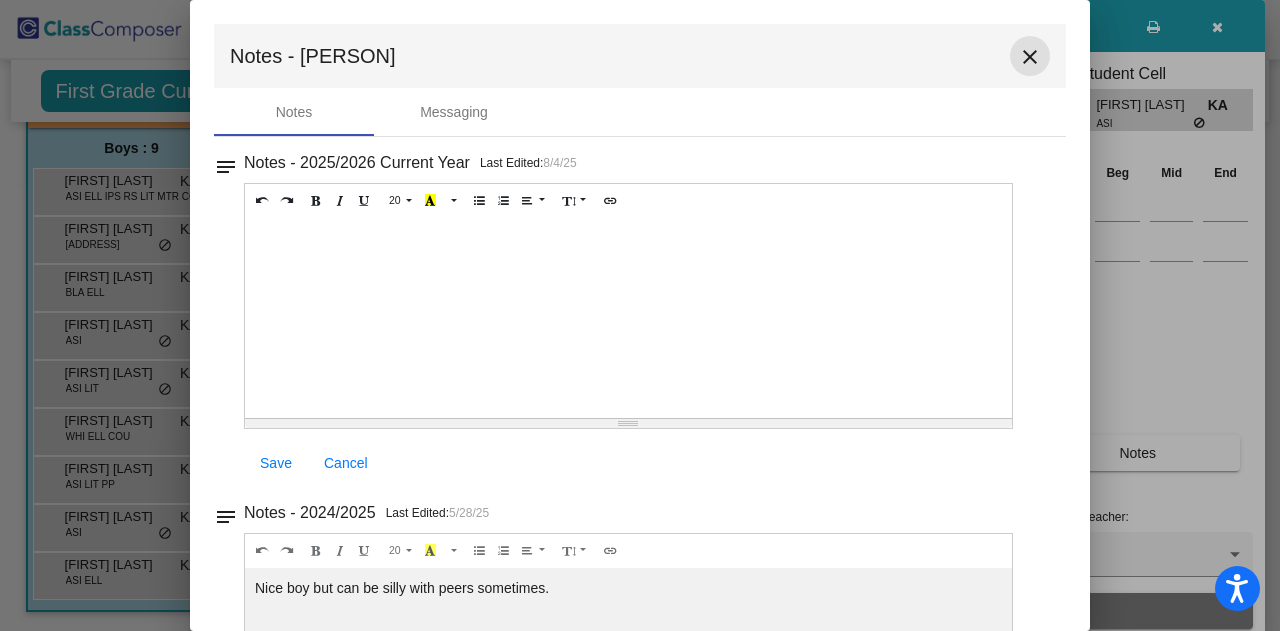 click on "close" at bounding box center (1030, 57) 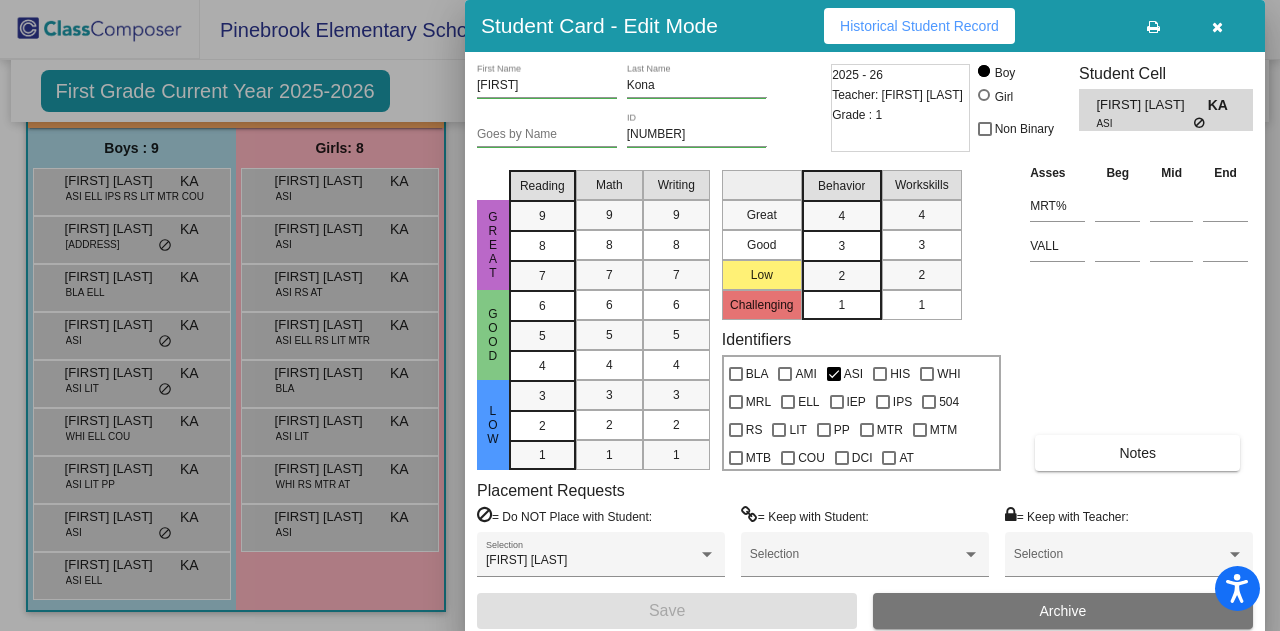 click at bounding box center (640, 315) 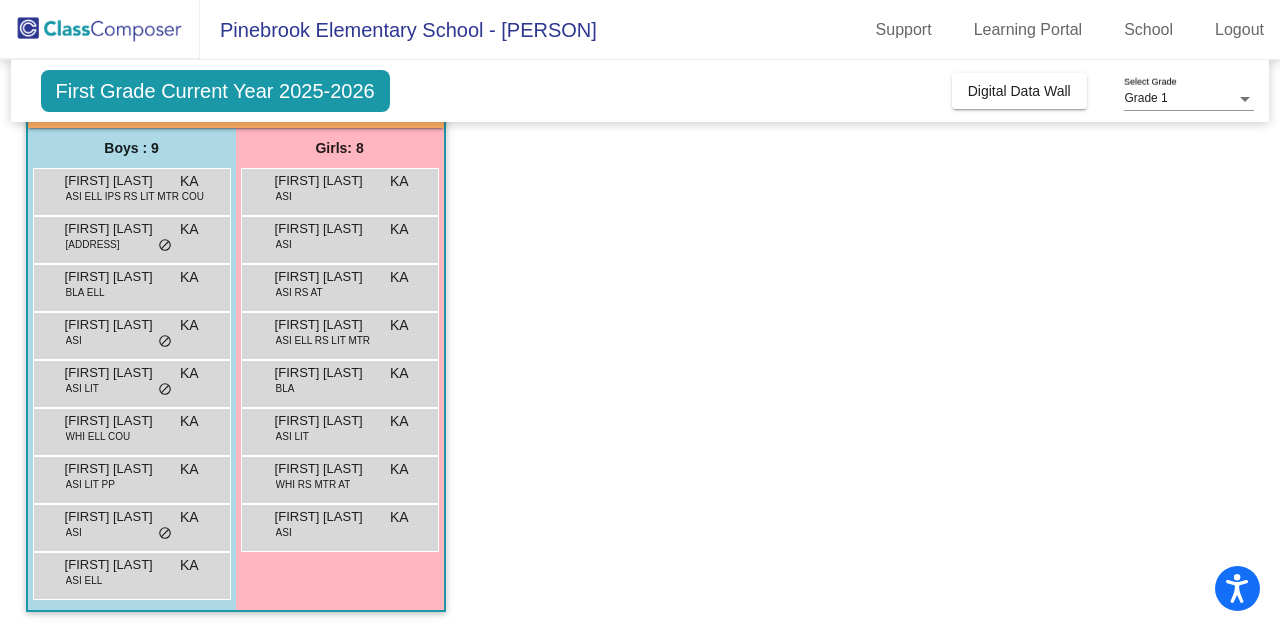 click on "Vivaan Sharma ASI ELL KA lock do_not_disturb_alt" at bounding box center (129, 573) 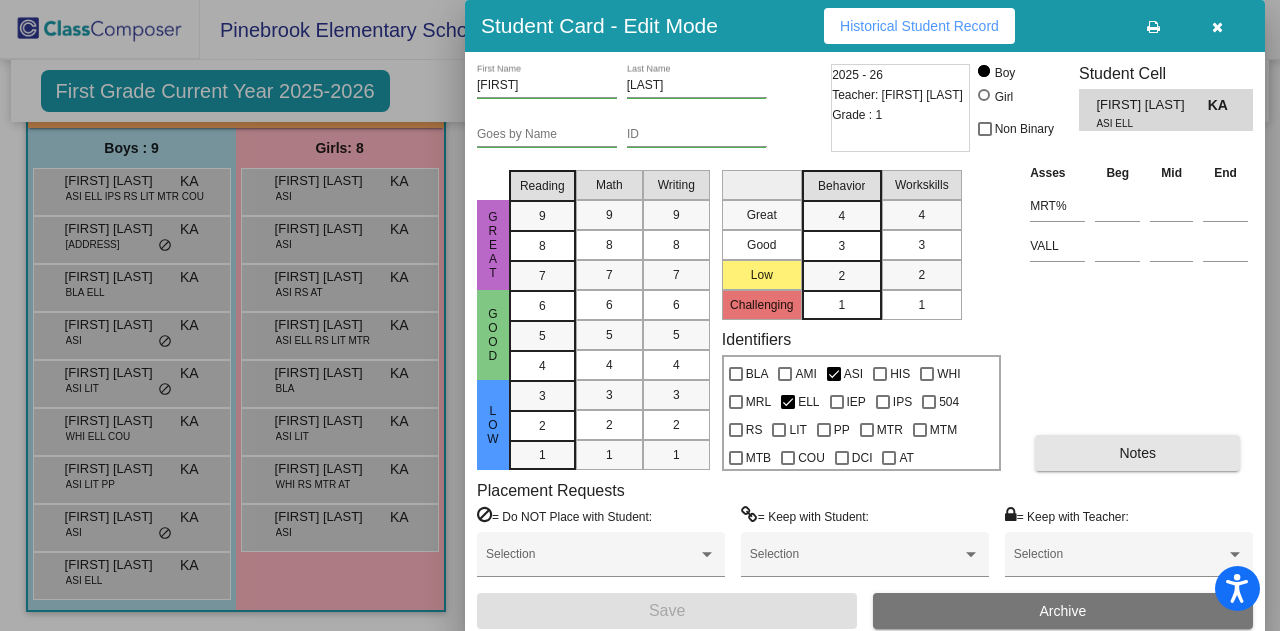 click on "Notes" at bounding box center (1137, 453) 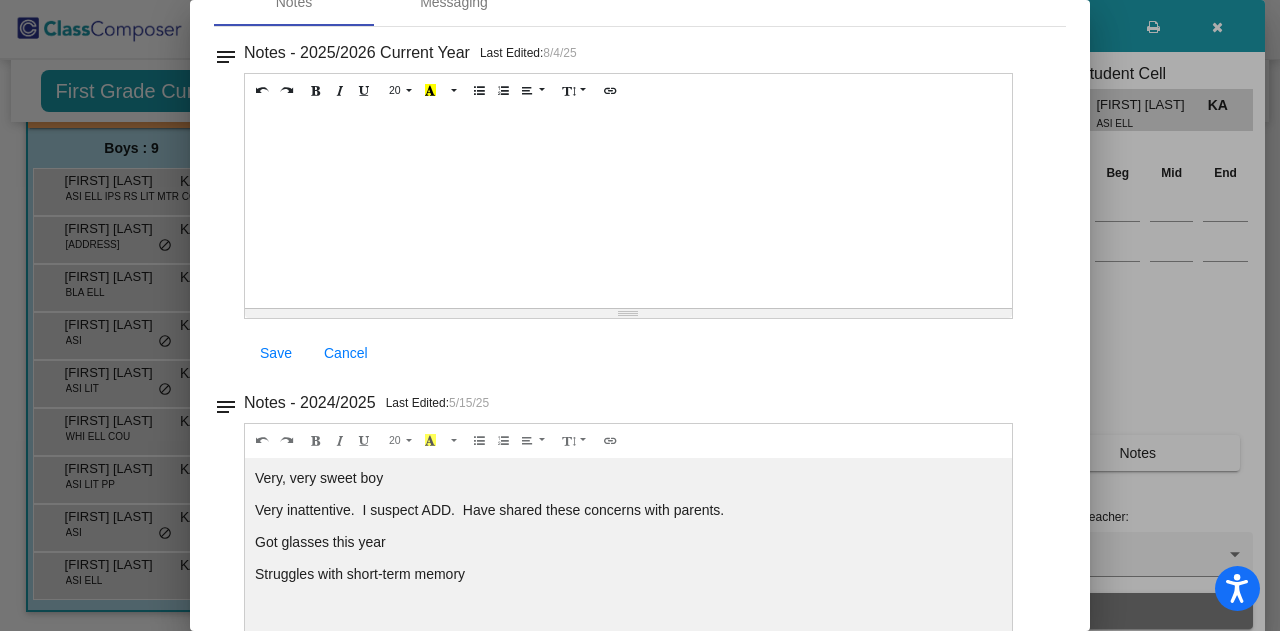 scroll, scrollTop: 0, scrollLeft: 0, axis: both 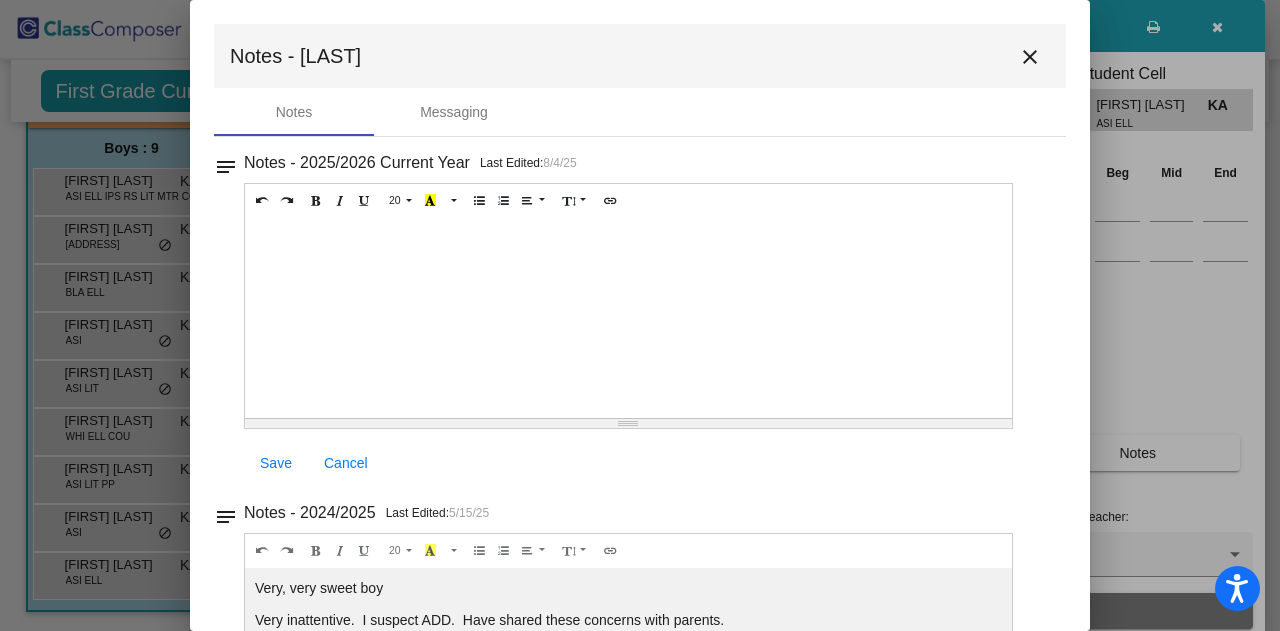 click on "close" at bounding box center (1030, 57) 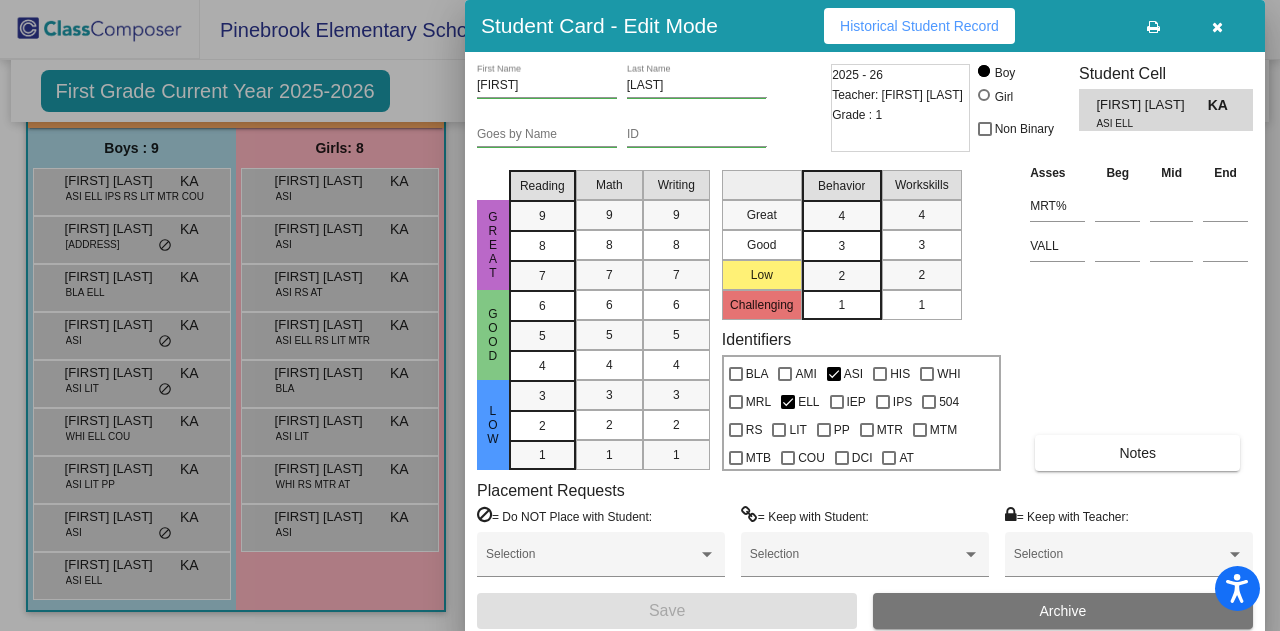 click at bounding box center (640, 315) 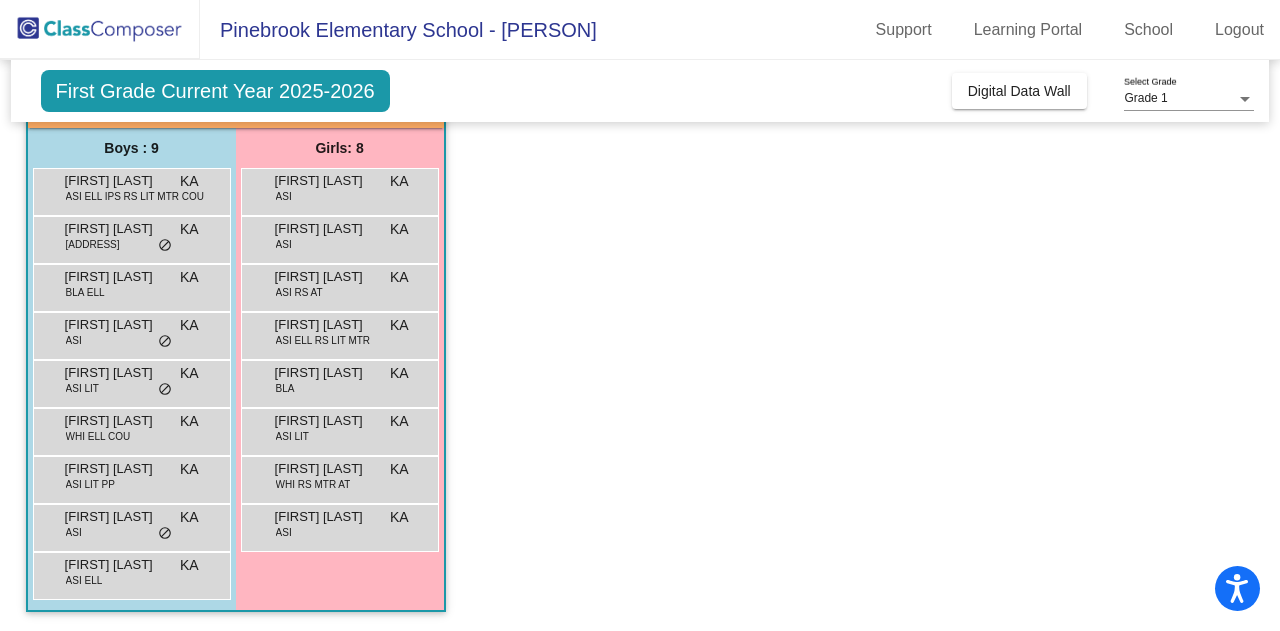 click on "Aadya Srivastava" at bounding box center (325, 181) 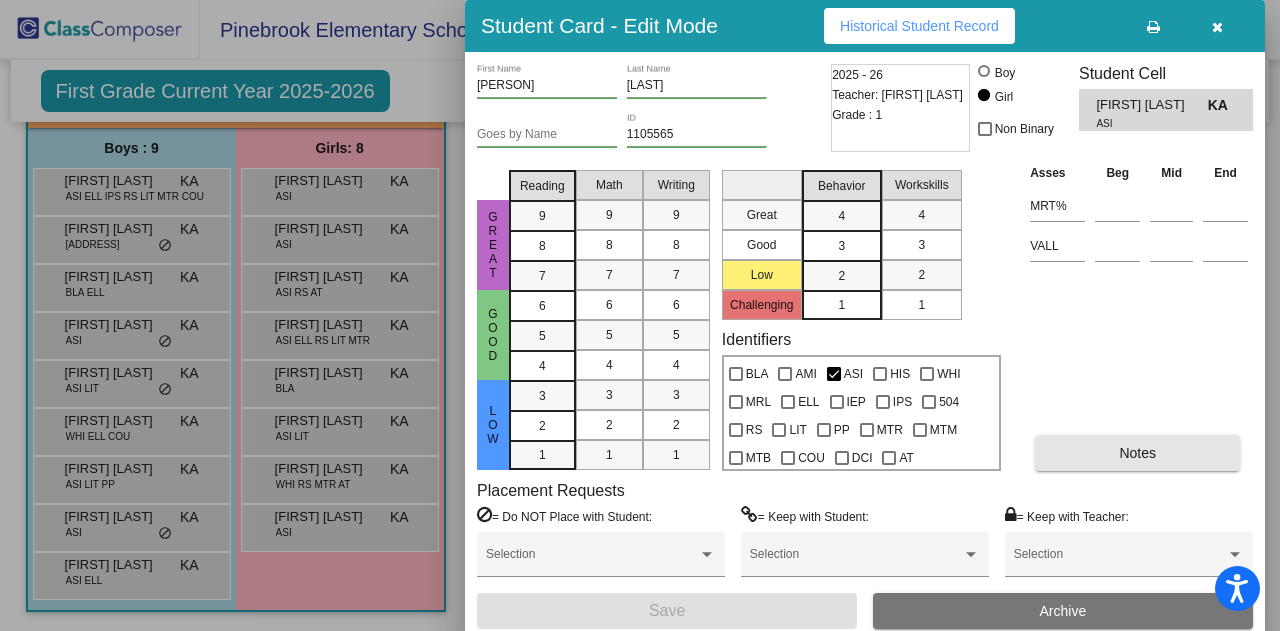 click on "Notes" at bounding box center (1137, 453) 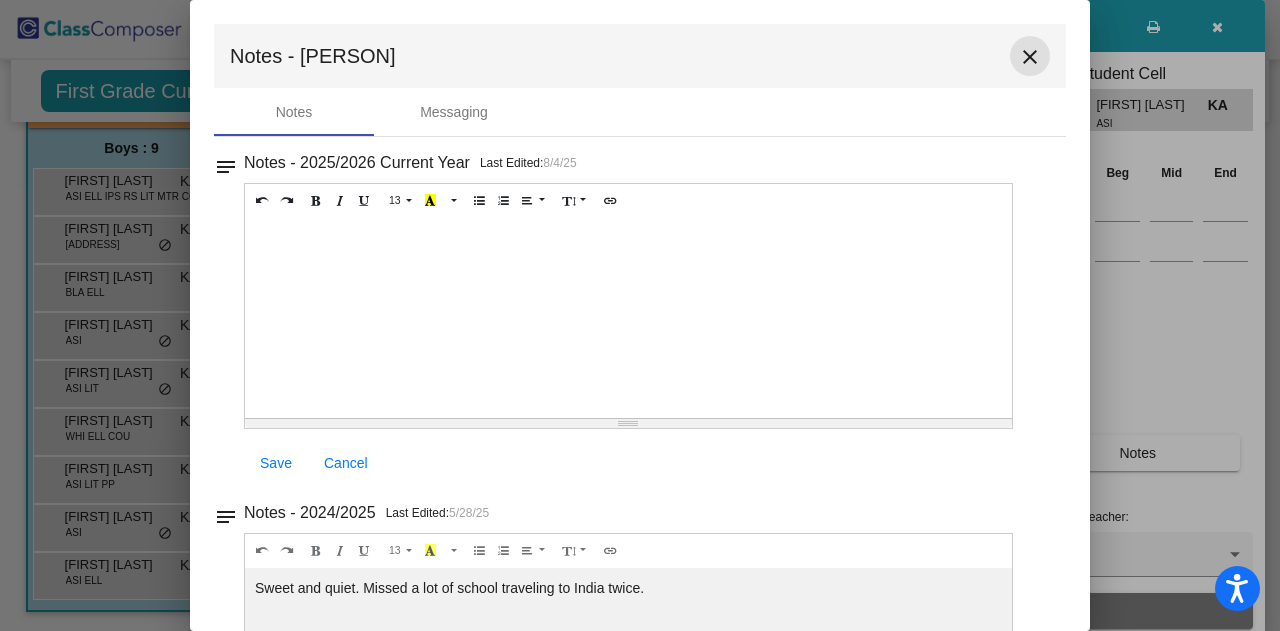 click on "close" at bounding box center (1030, 57) 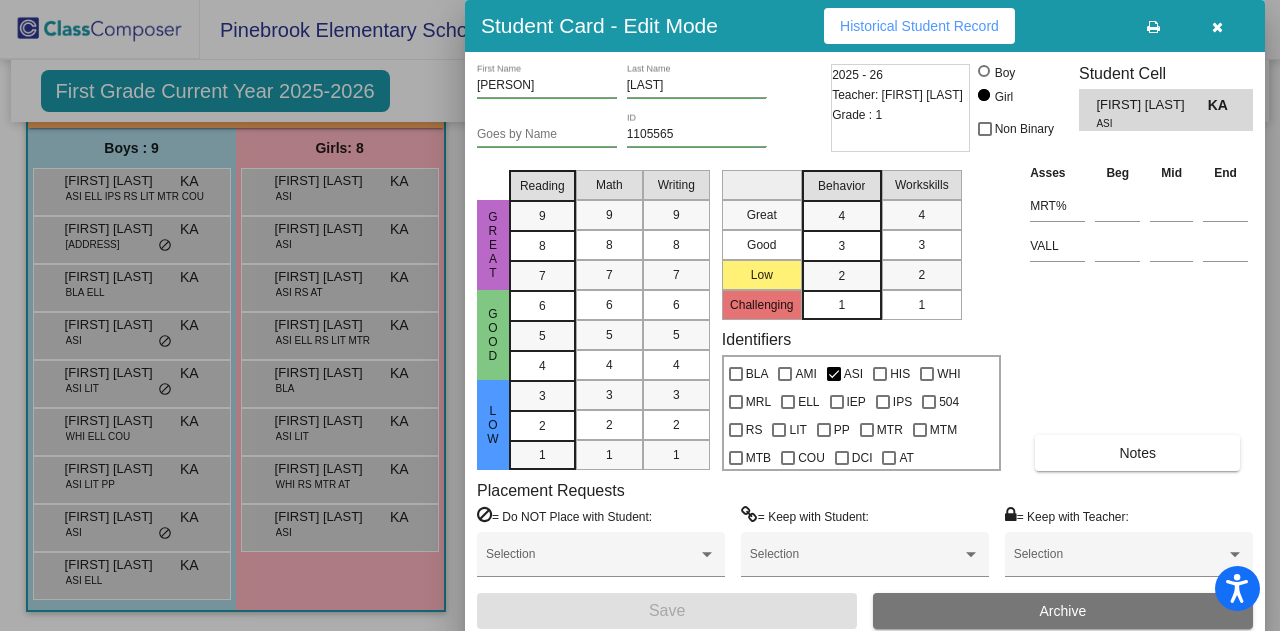 click at bounding box center [640, 315] 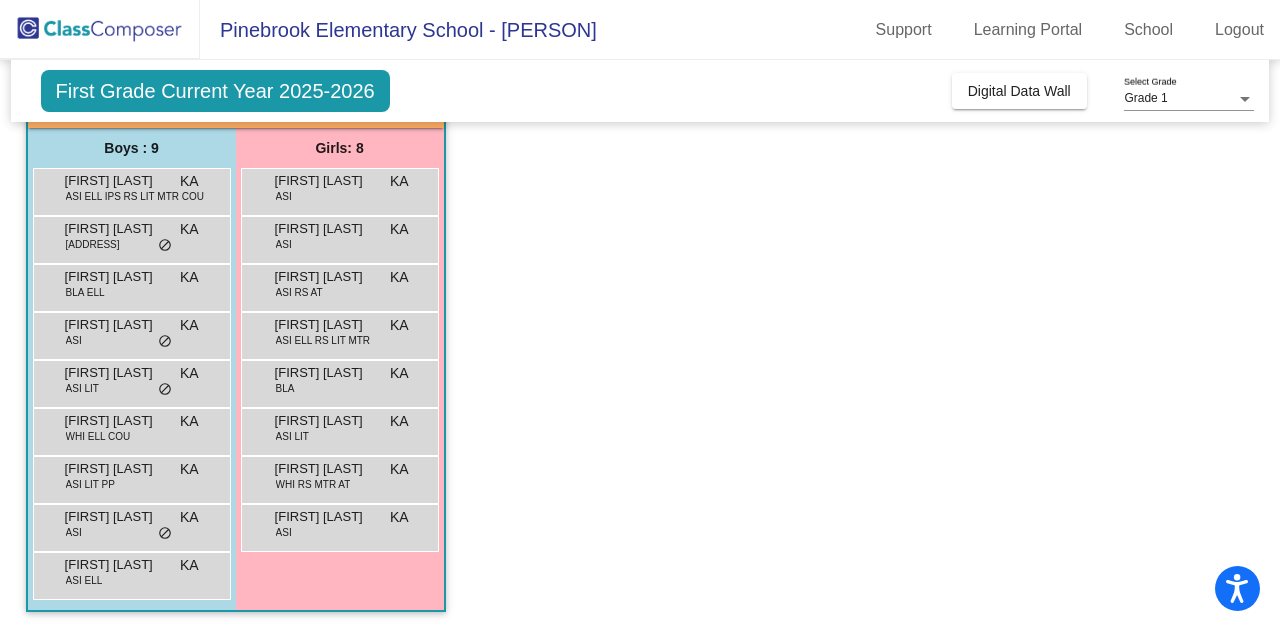 click on "Arzoi Sahni" at bounding box center [325, 229] 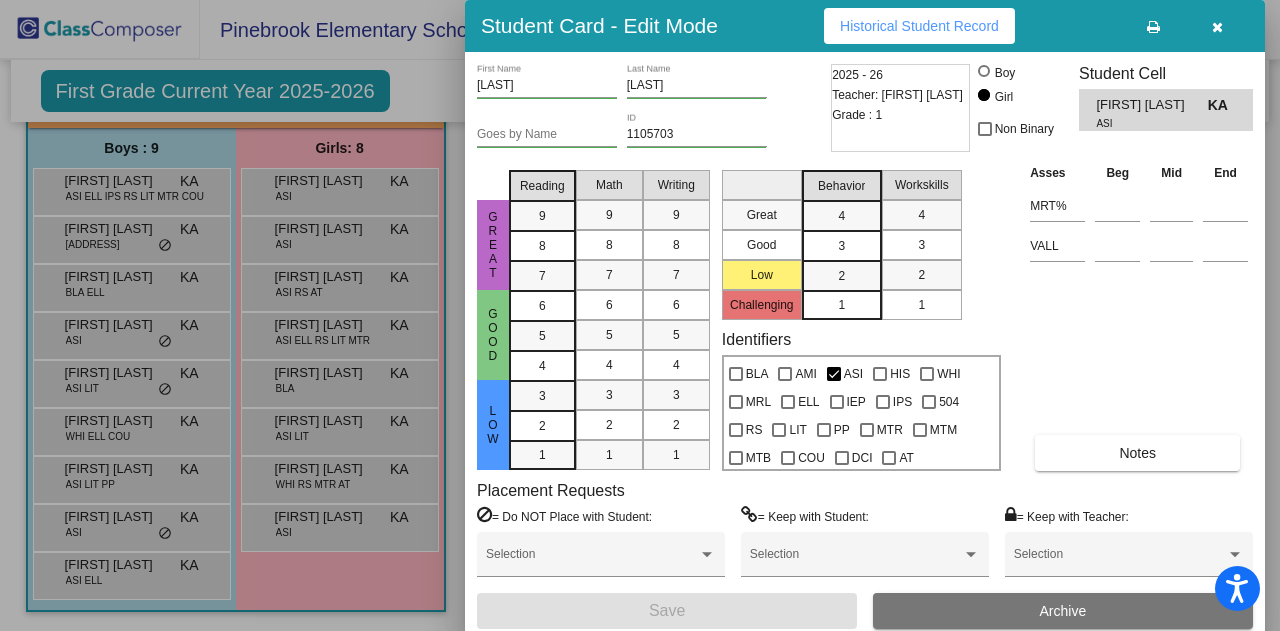 click on "Notes" at bounding box center [1137, 453] 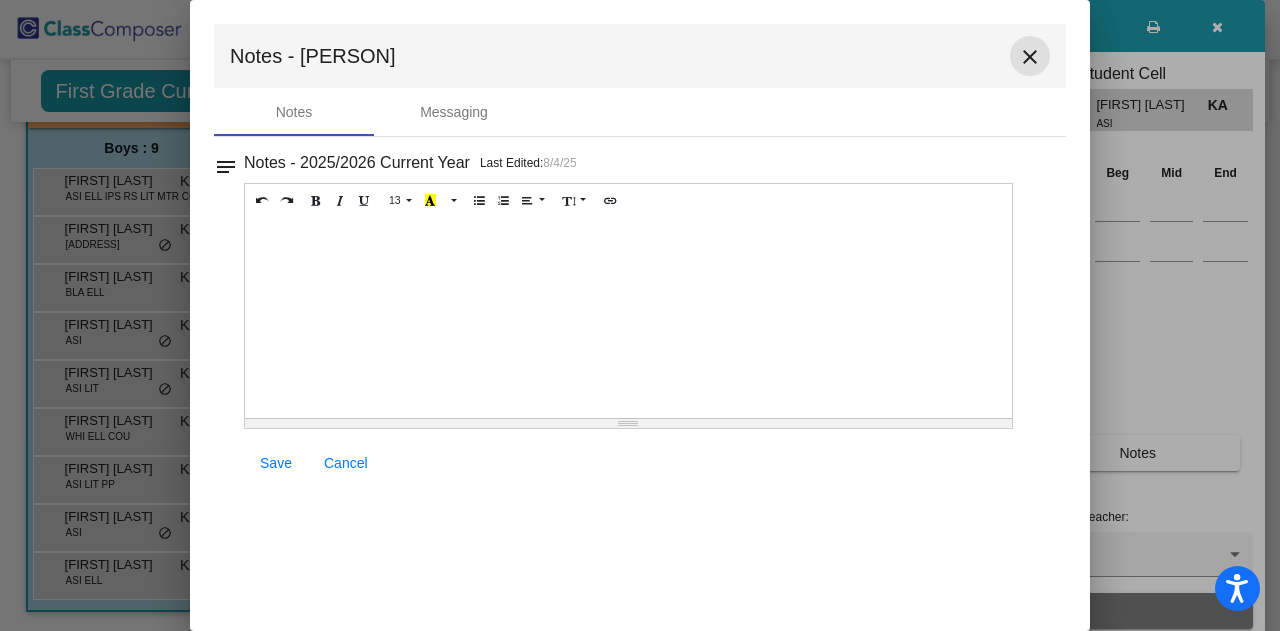 click on "close" at bounding box center (1030, 57) 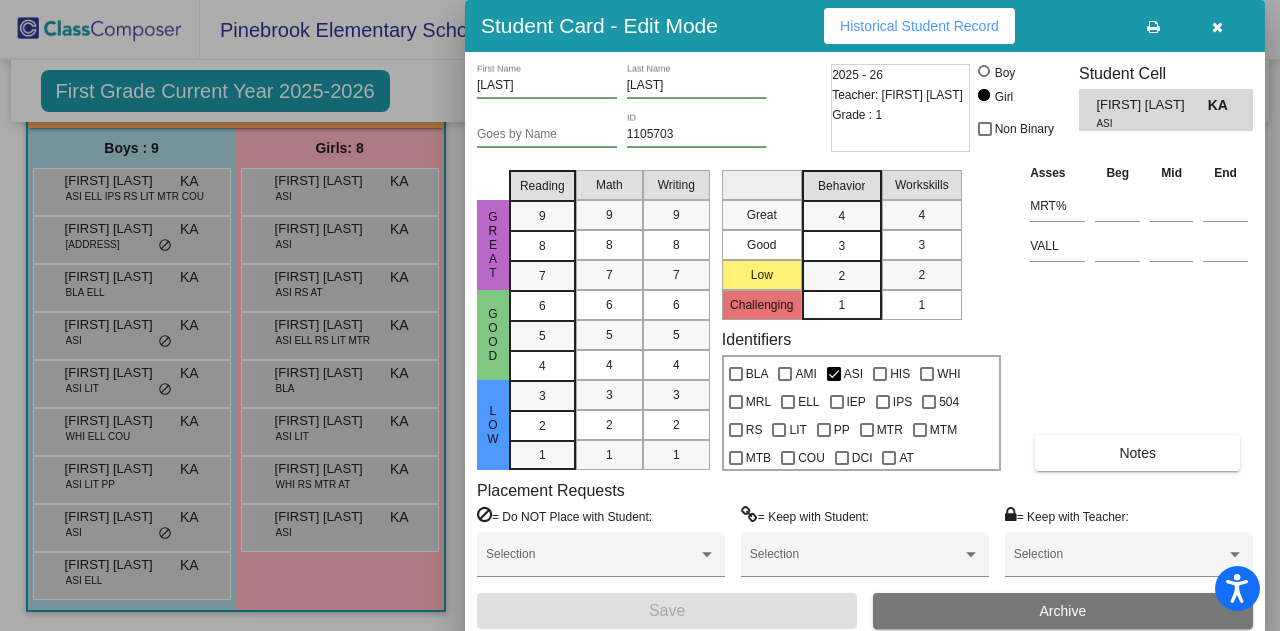click at bounding box center [640, 315] 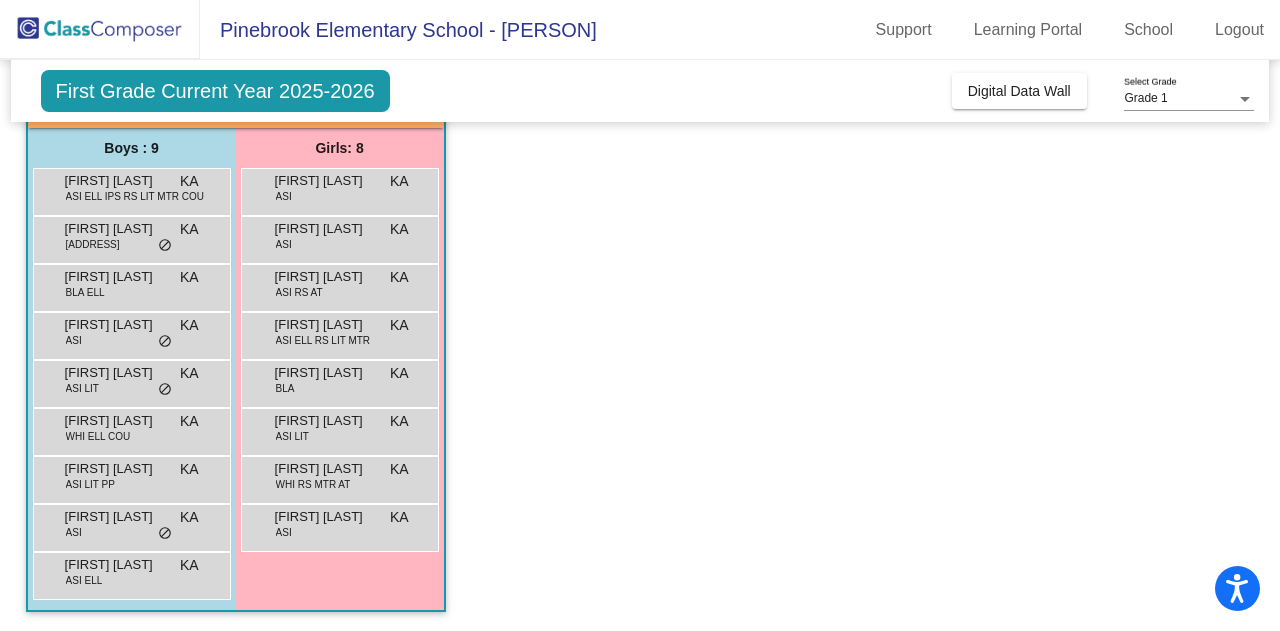 click on "ASI RS AT" at bounding box center (299, 292) 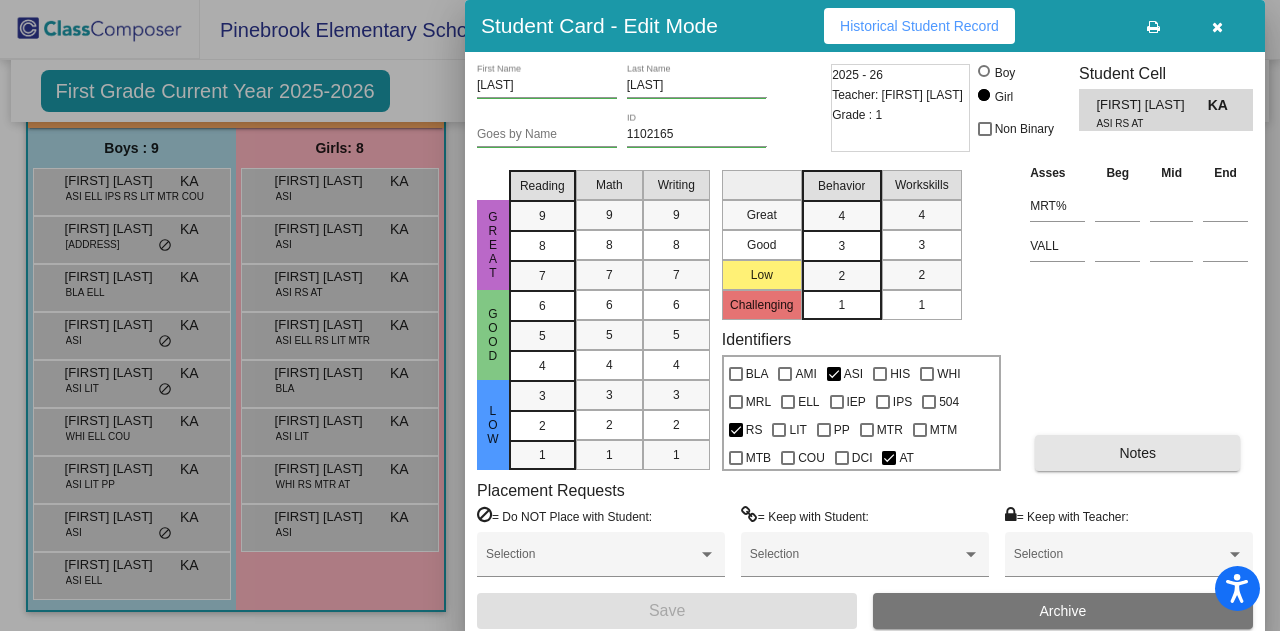click on "Notes" at bounding box center (1137, 453) 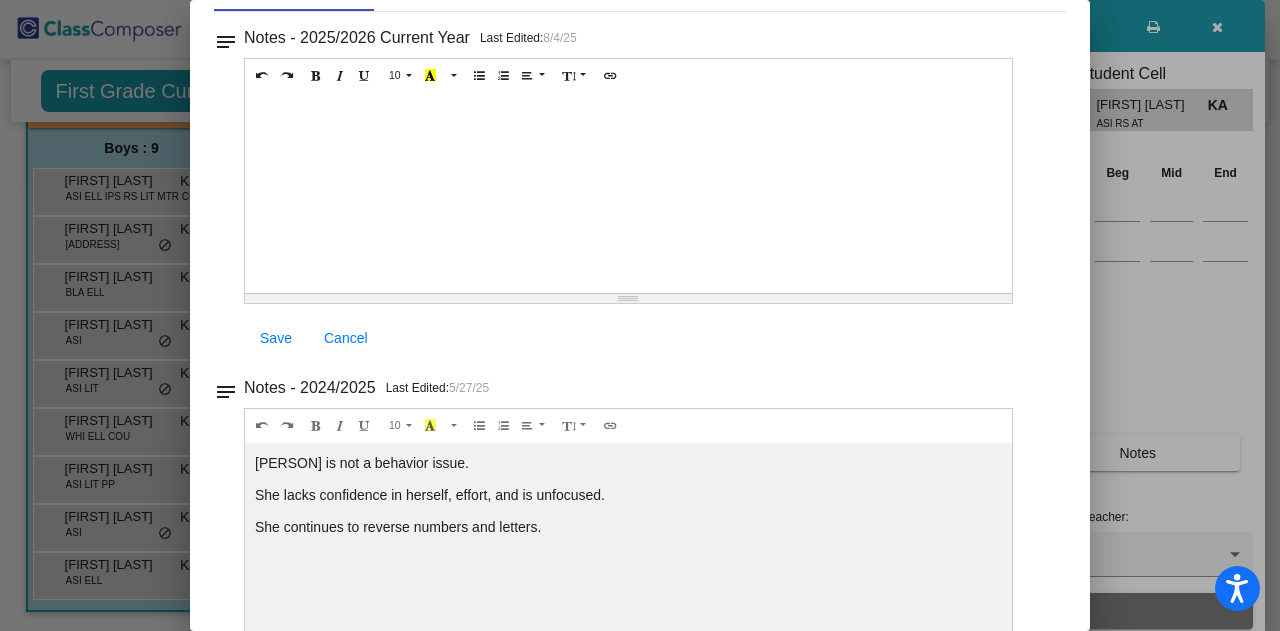 scroll, scrollTop: 0, scrollLeft: 0, axis: both 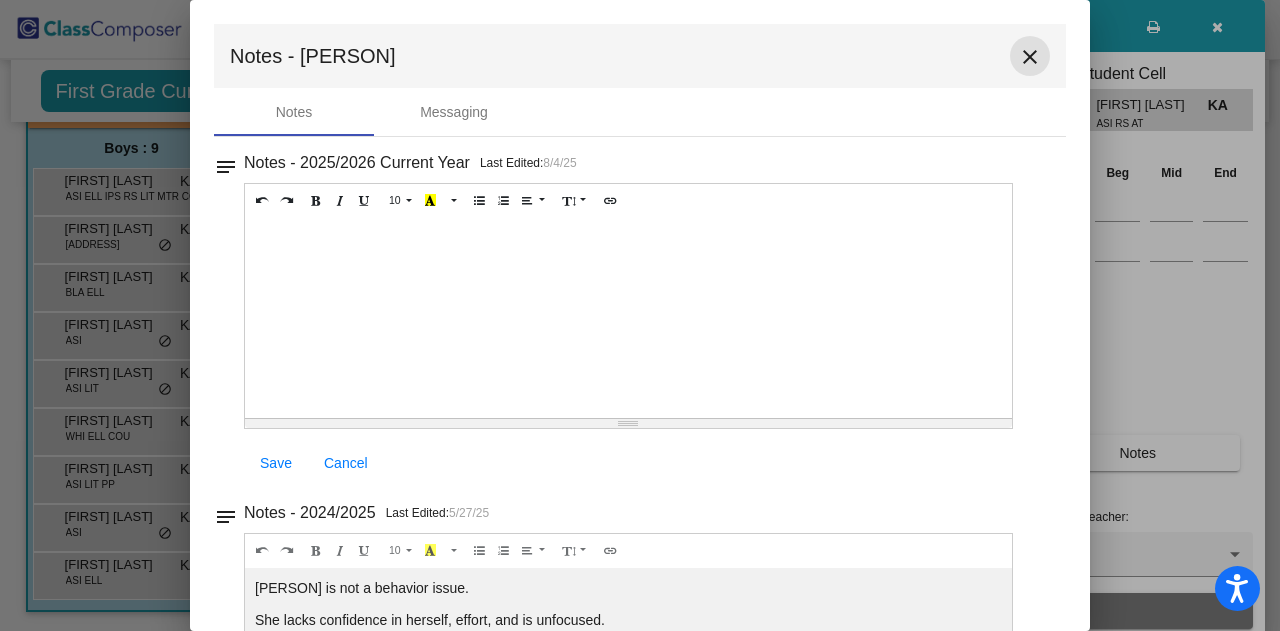 click on "close" at bounding box center (1030, 57) 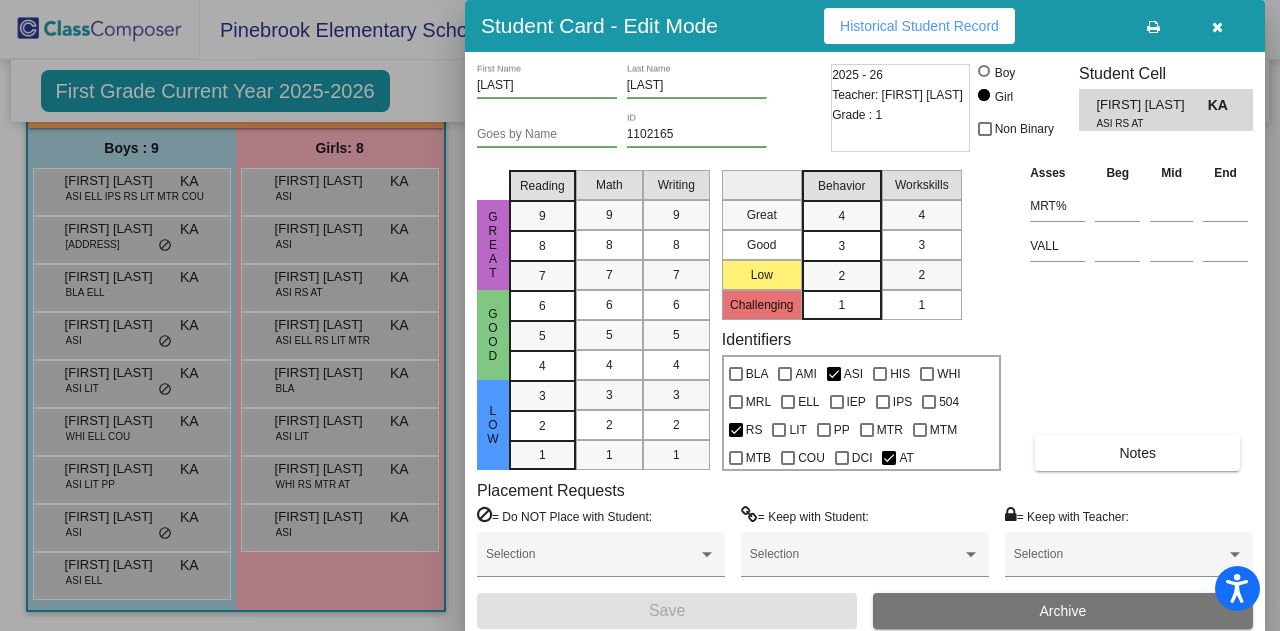 click at bounding box center [640, 315] 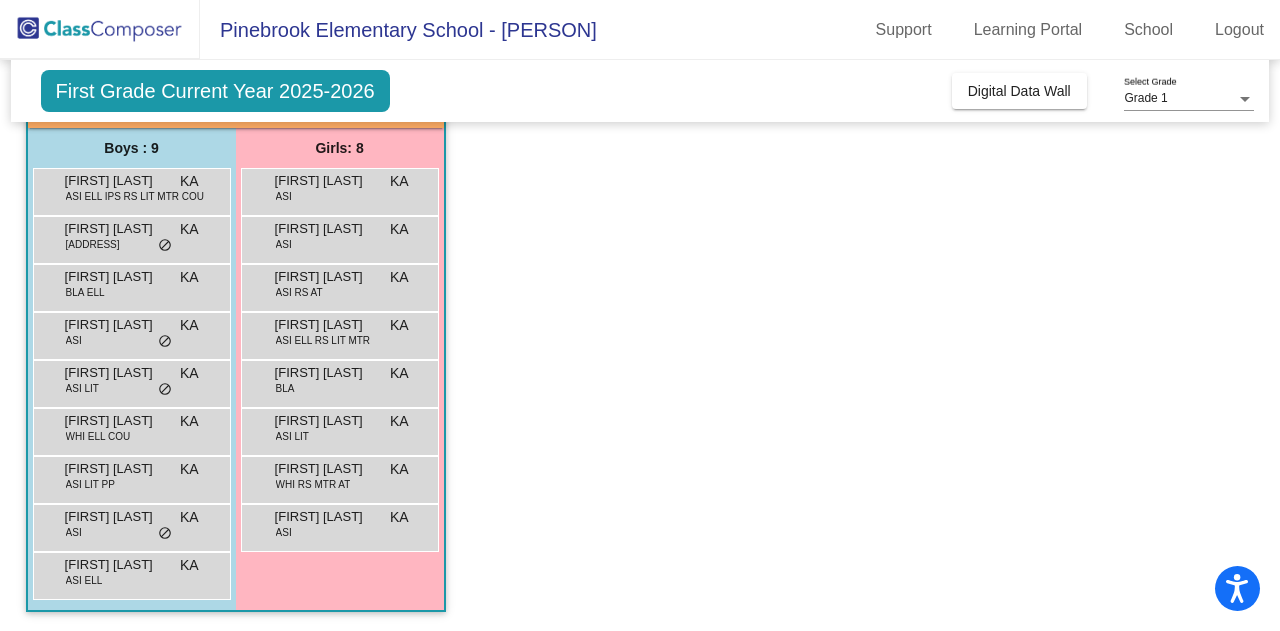 click on "Fatima Kharadi" at bounding box center (325, 325) 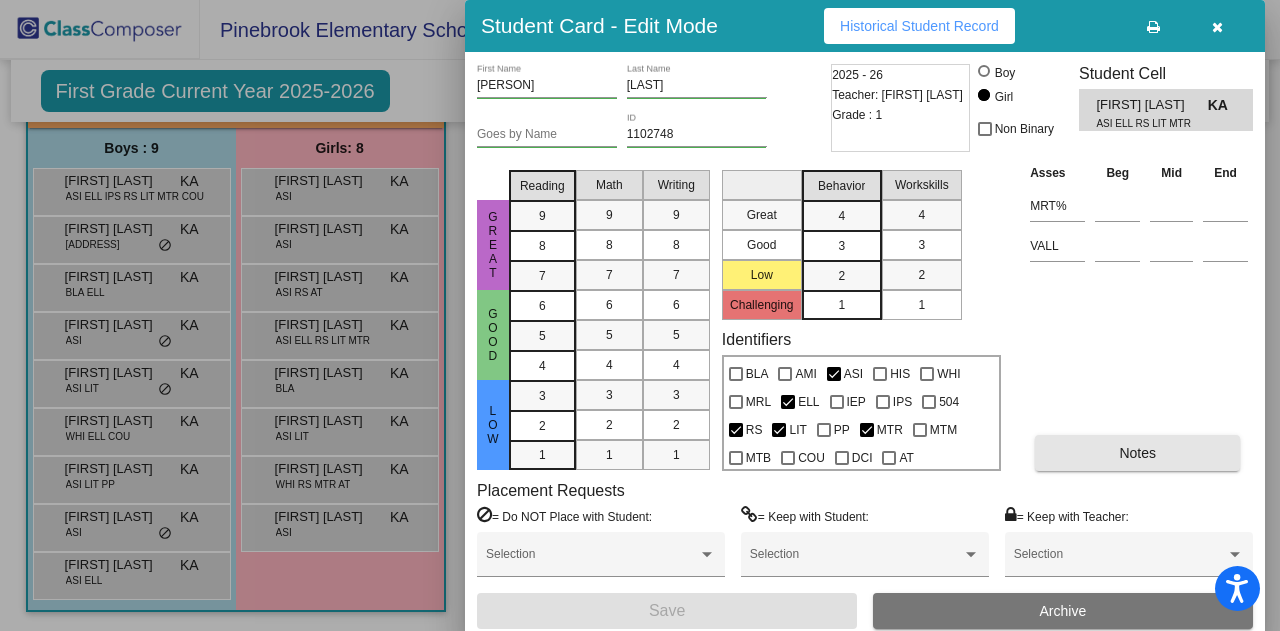 click on "Notes" at bounding box center (1137, 453) 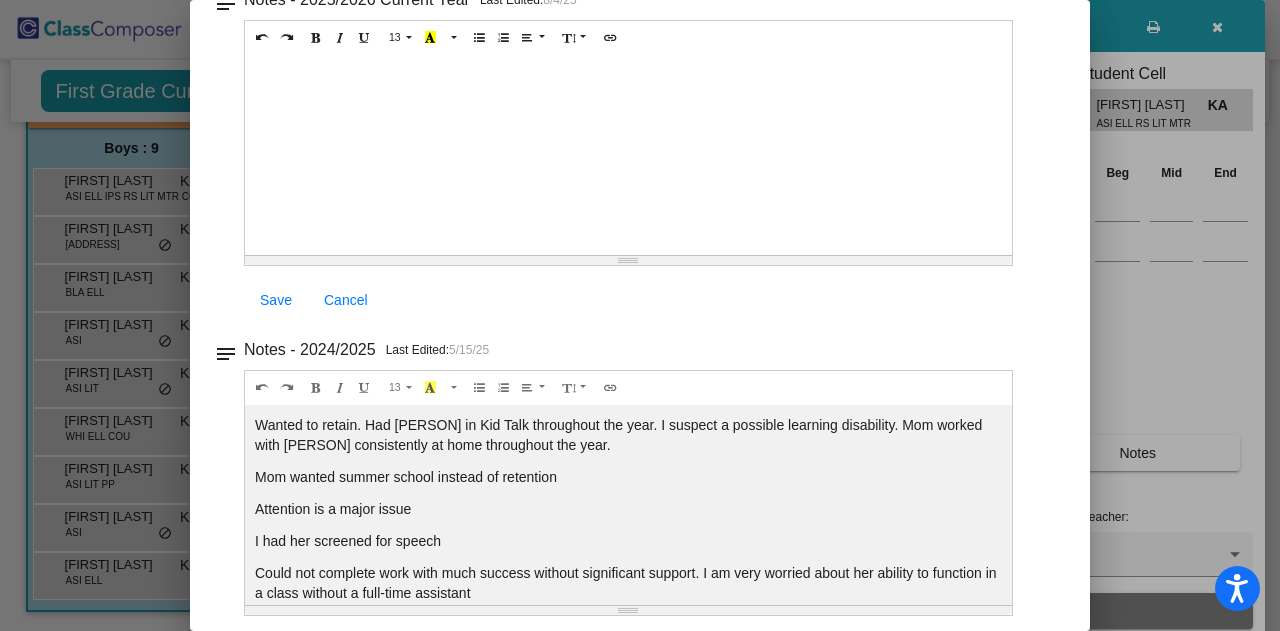 scroll, scrollTop: 168, scrollLeft: 0, axis: vertical 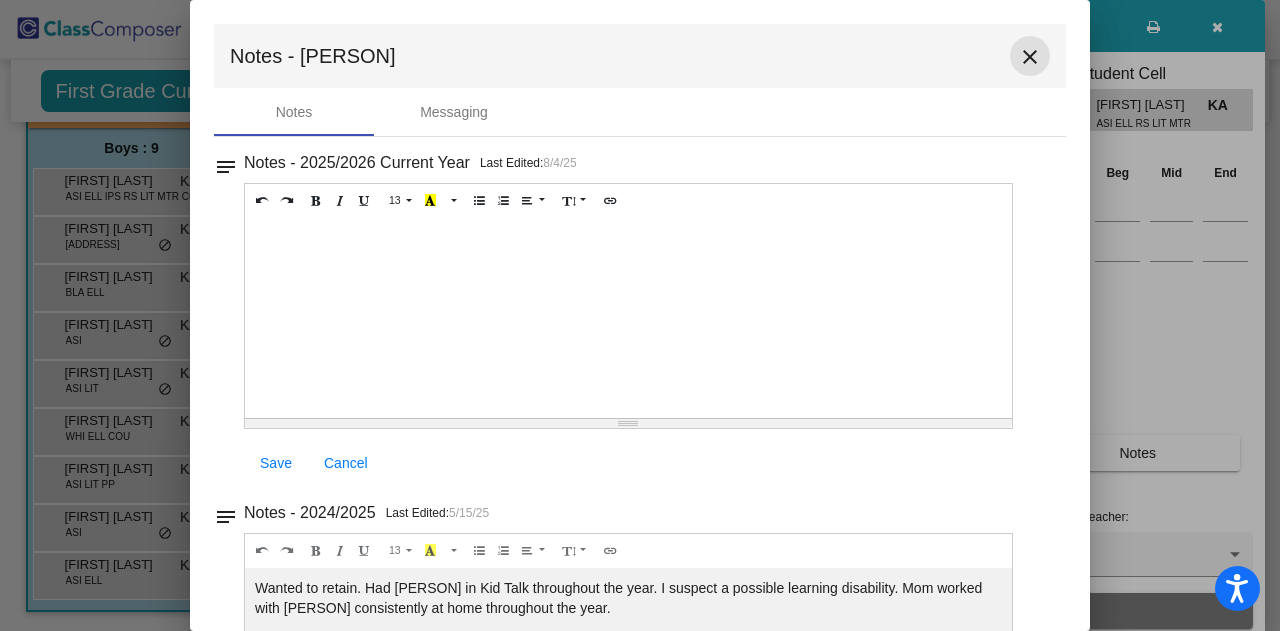 click on "close" at bounding box center [1030, 57] 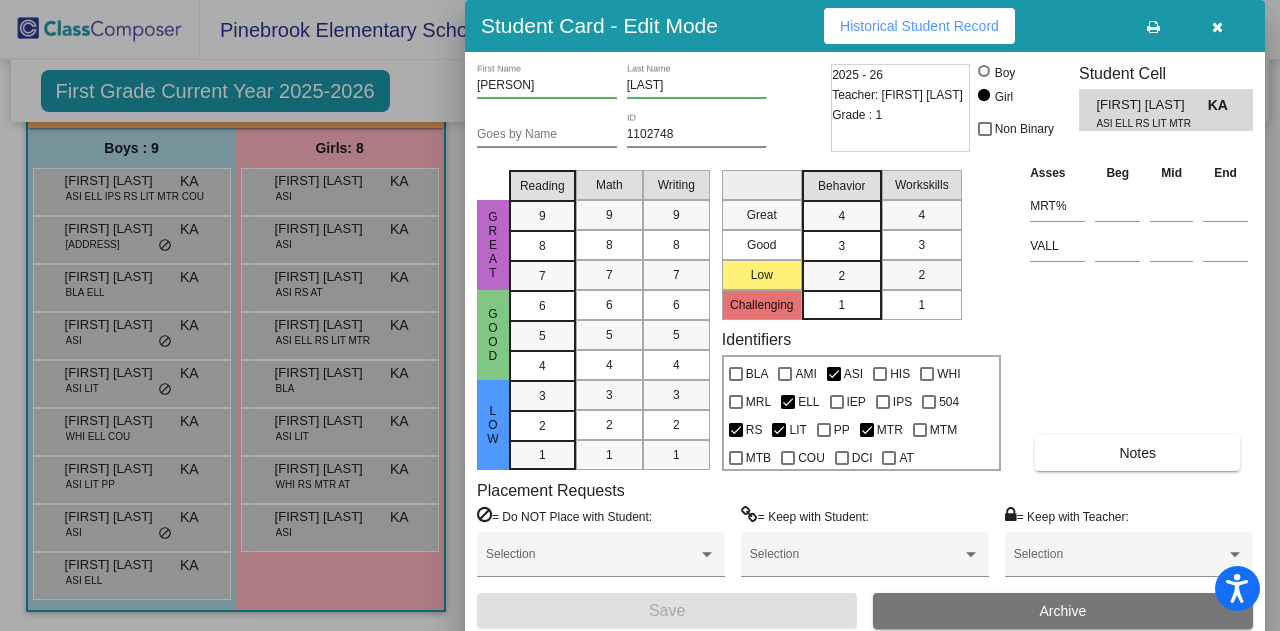 click at bounding box center (640, 315) 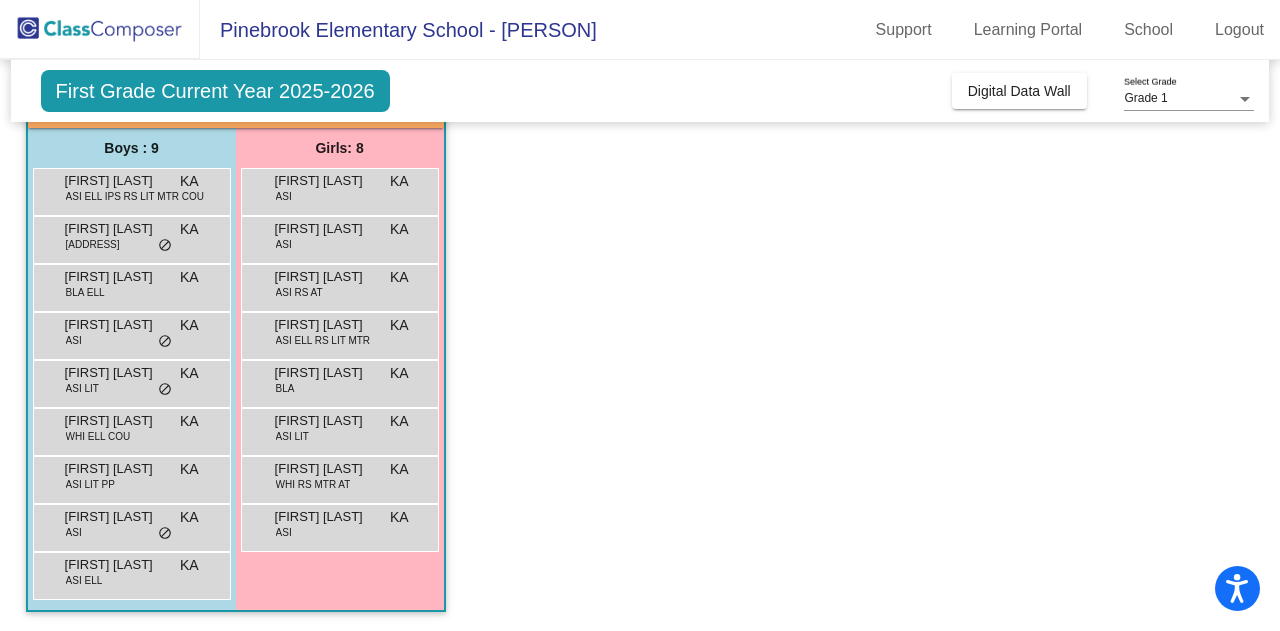 click on "Haset Mengesha" at bounding box center (325, 373) 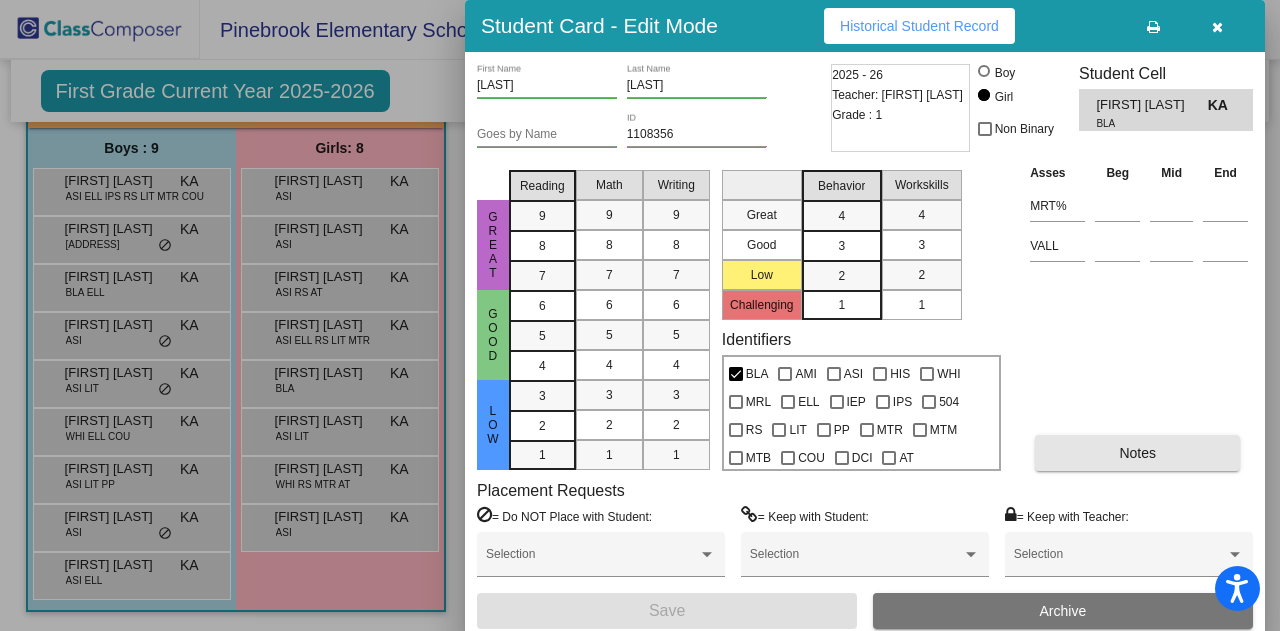 click on "Notes" at bounding box center [1137, 453] 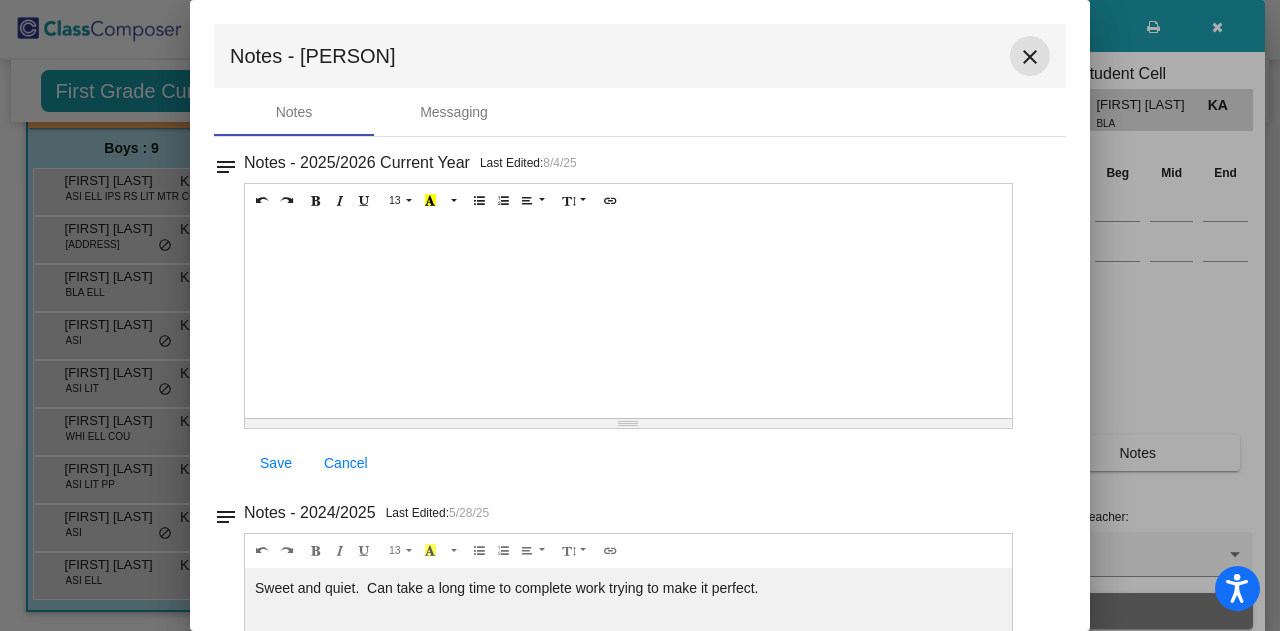 click on "close" at bounding box center [1030, 57] 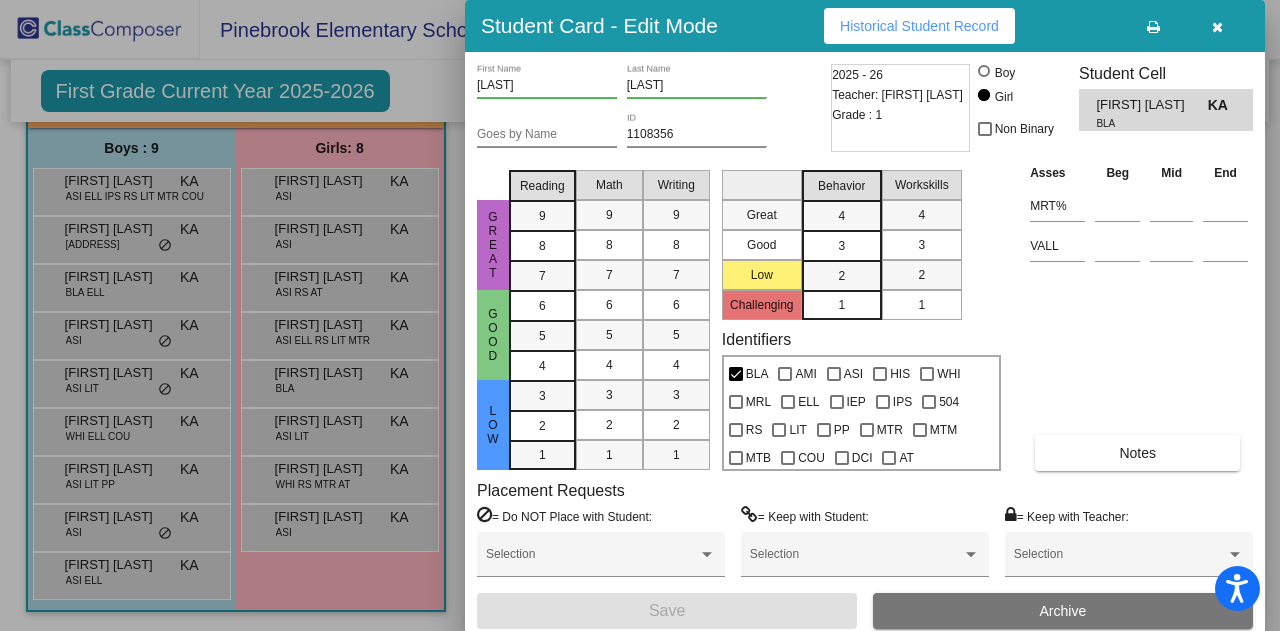 click at bounding box center (640, 315) 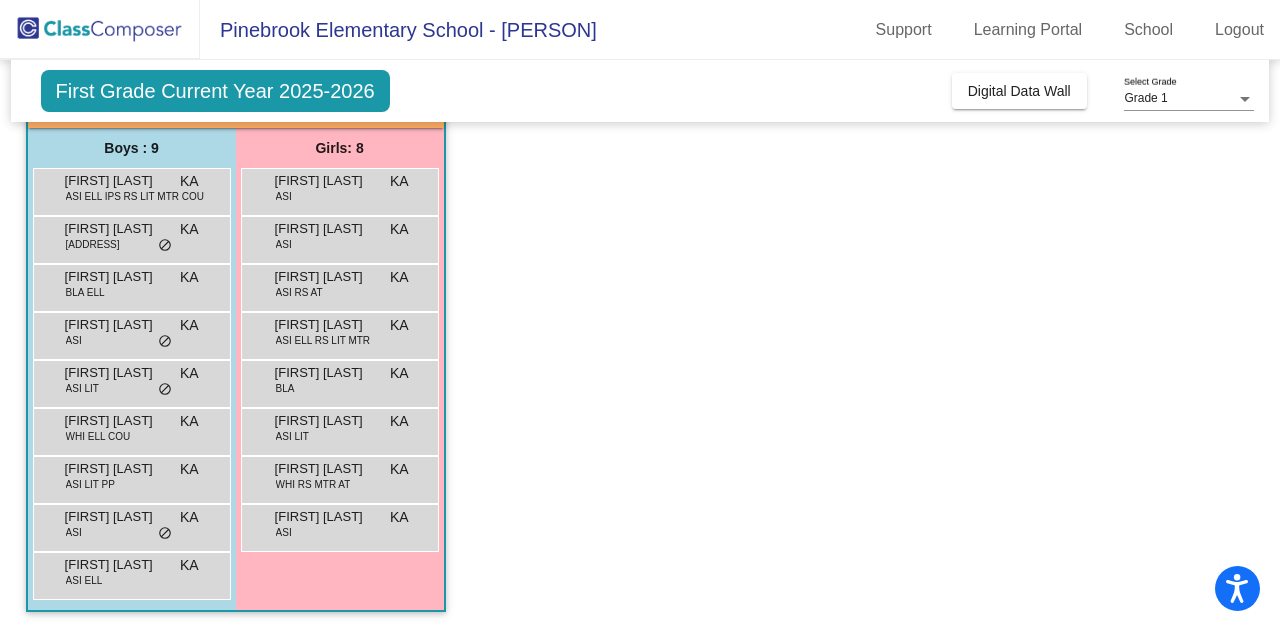 click on "Kibisha Chhetri" at bounding box center (325, 421) 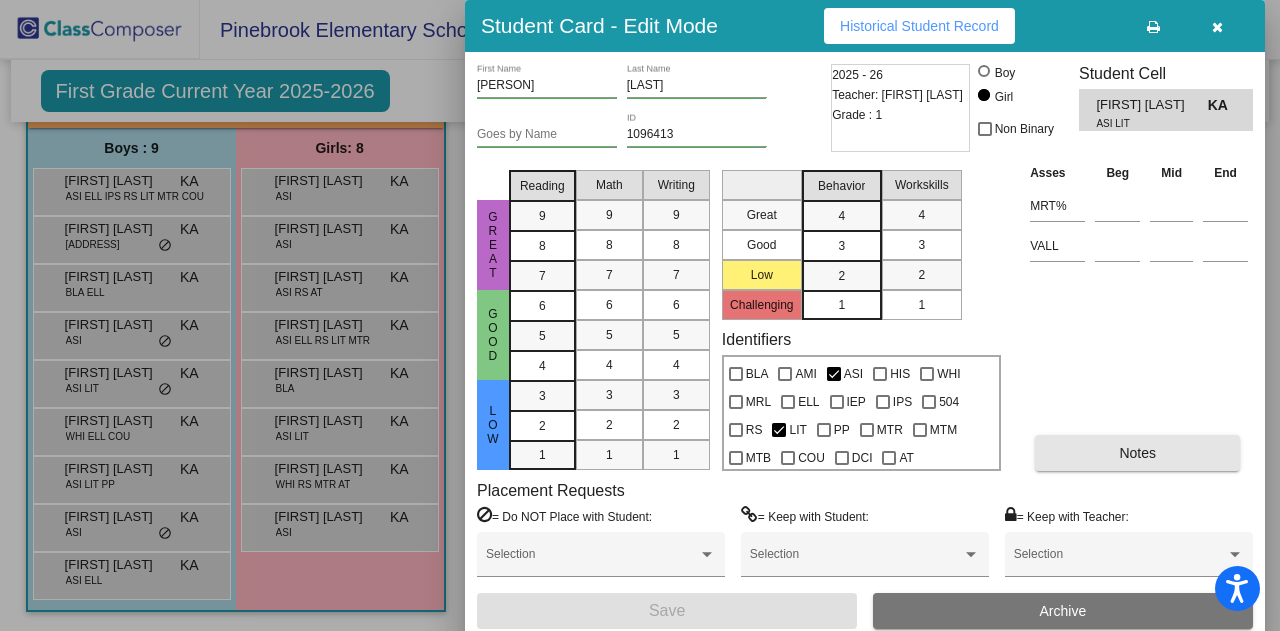 click on "Notes" at bounding box center (1137, 453) 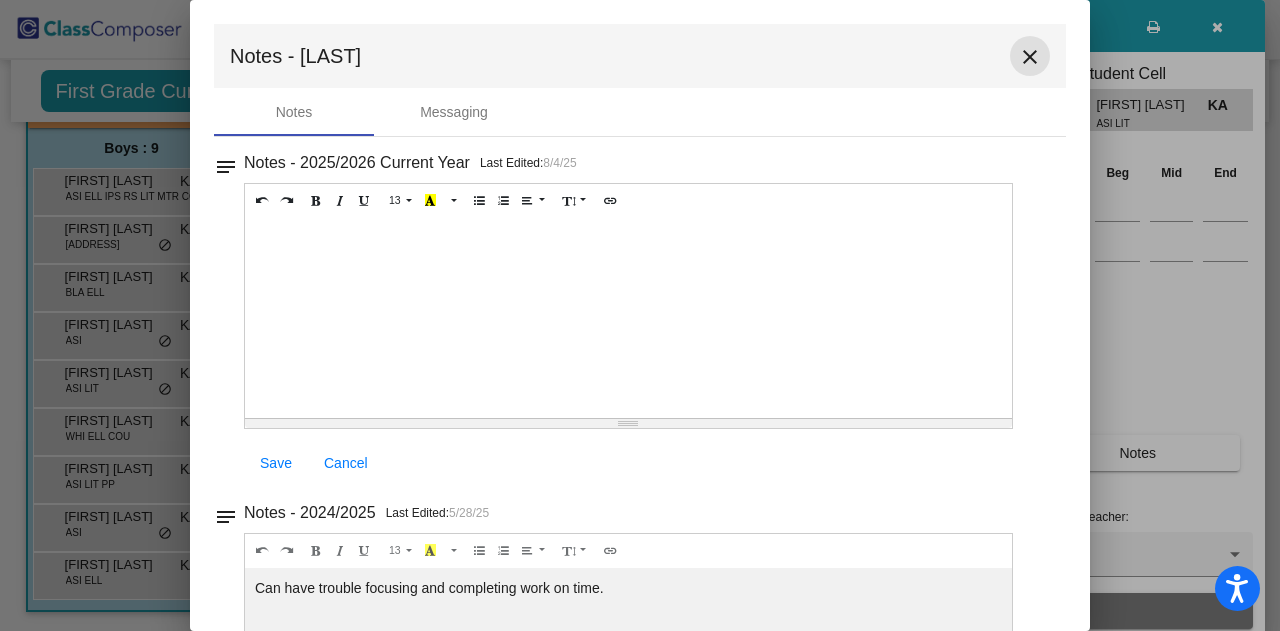click on "close" at bounding box center [1030, 57] 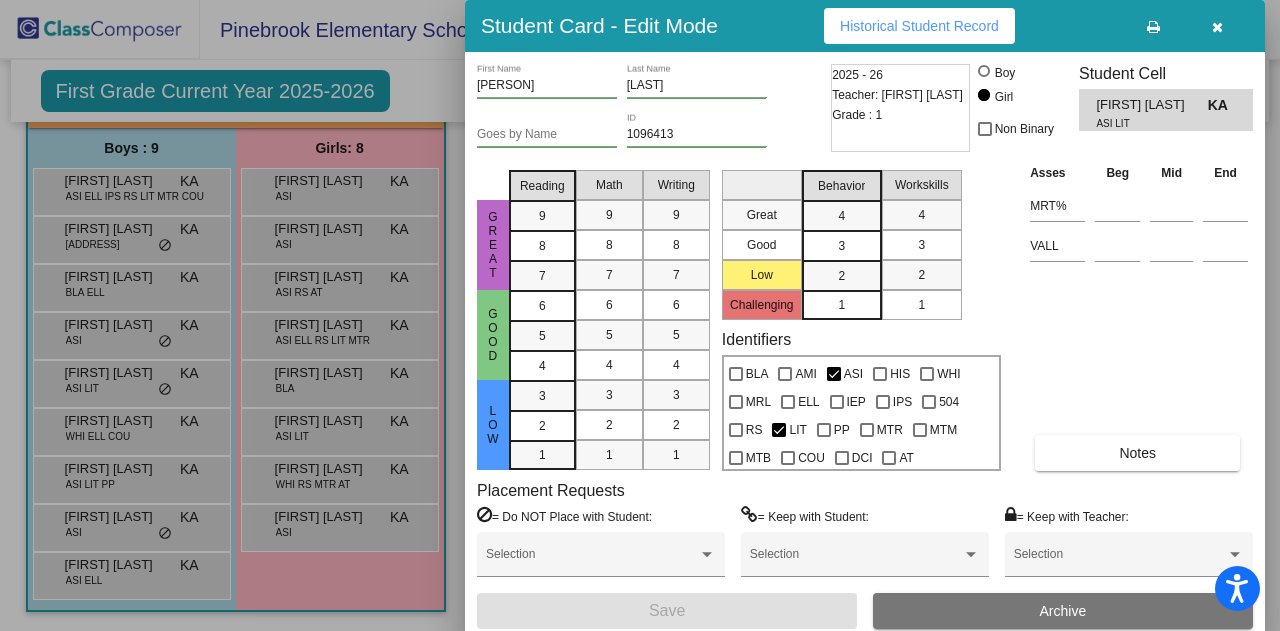 click at bounding box center [640, 315] 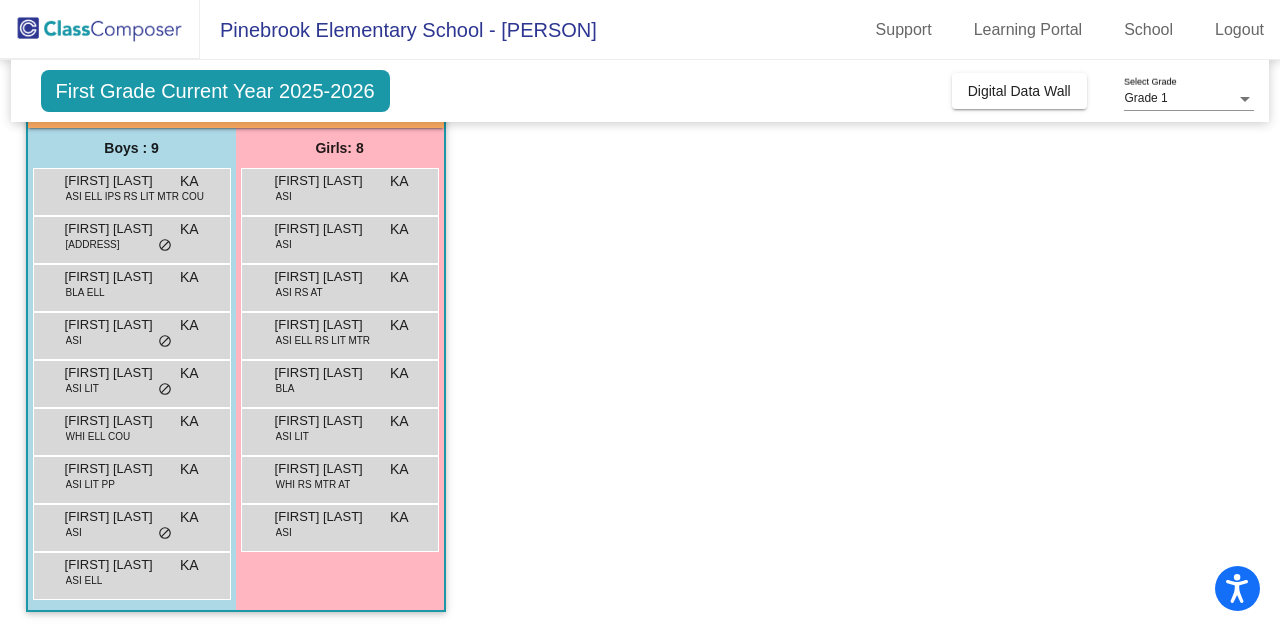 click on "Maryam Ramounieh" at bounding box center (325, 469) 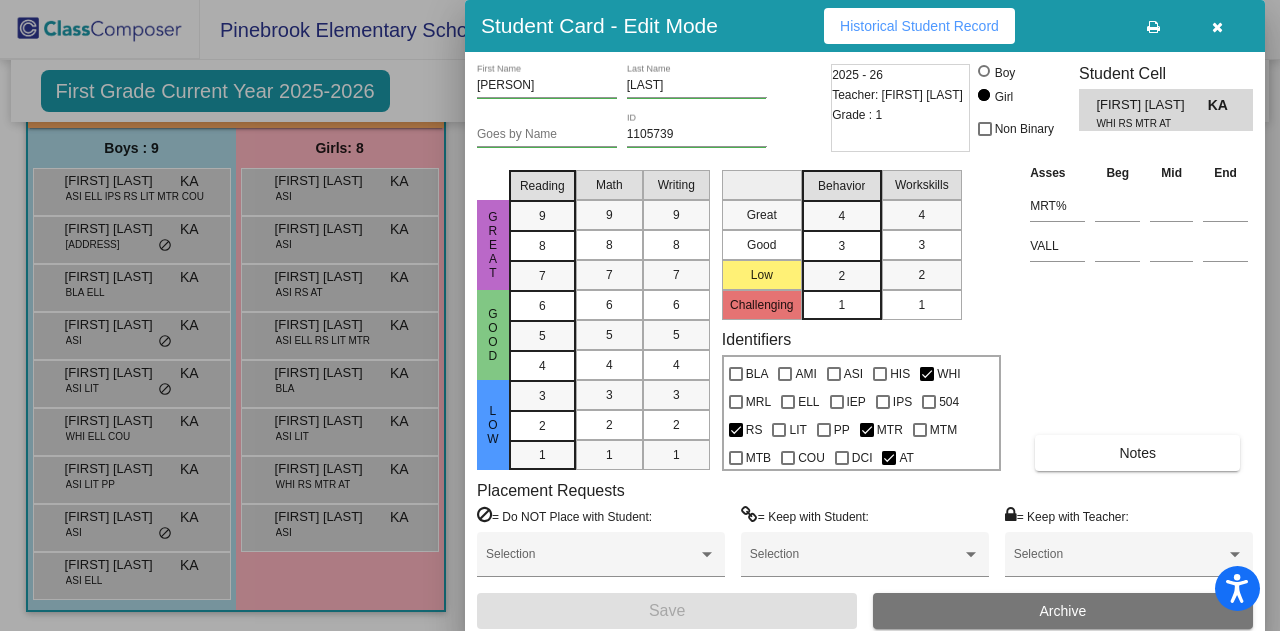 click on "Notes" at bounding box center (1137, 453) 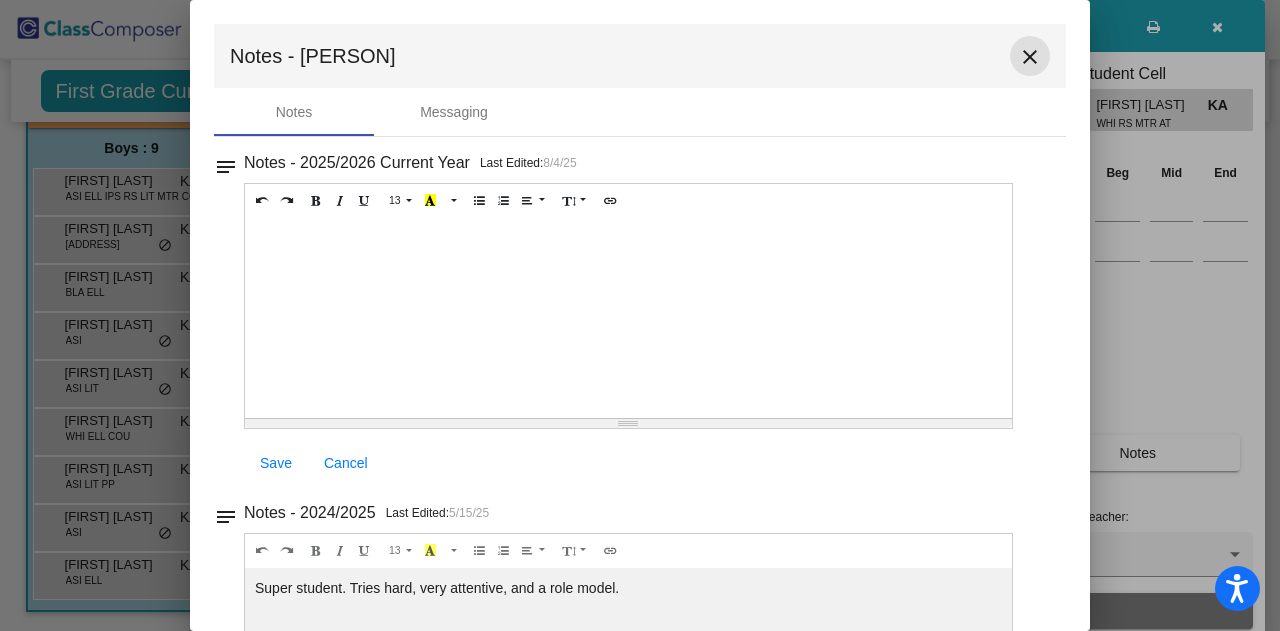 click on "close" at bounding box center [1030, 57] 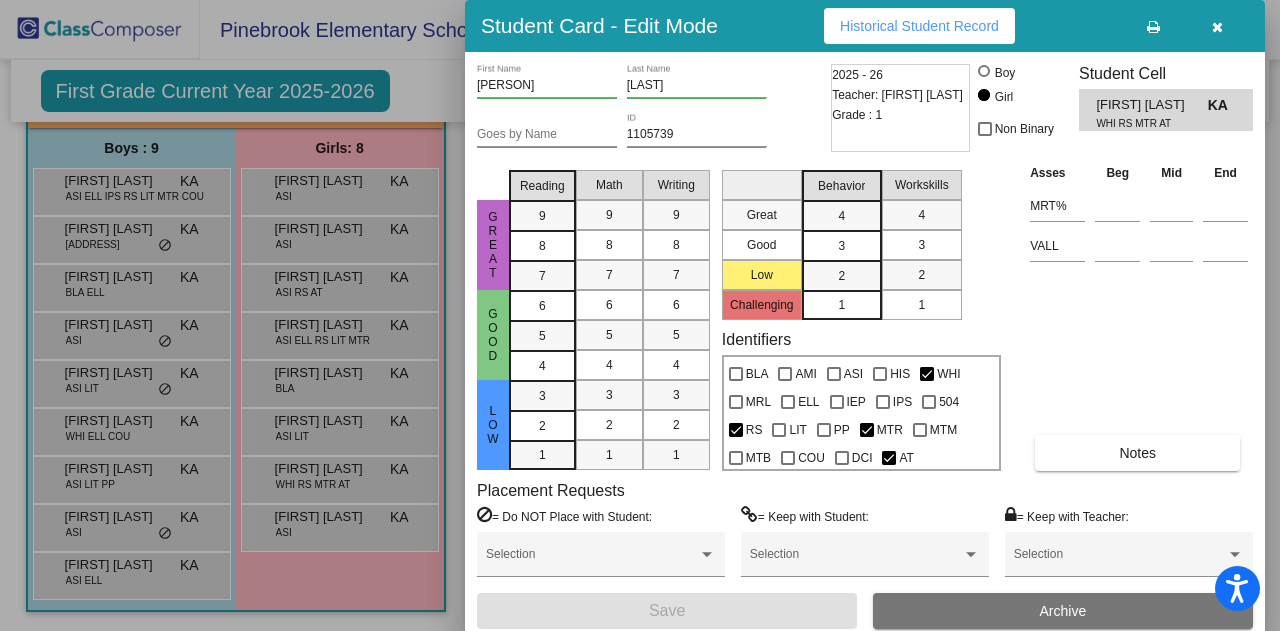 click at bounding box center (640, 315) 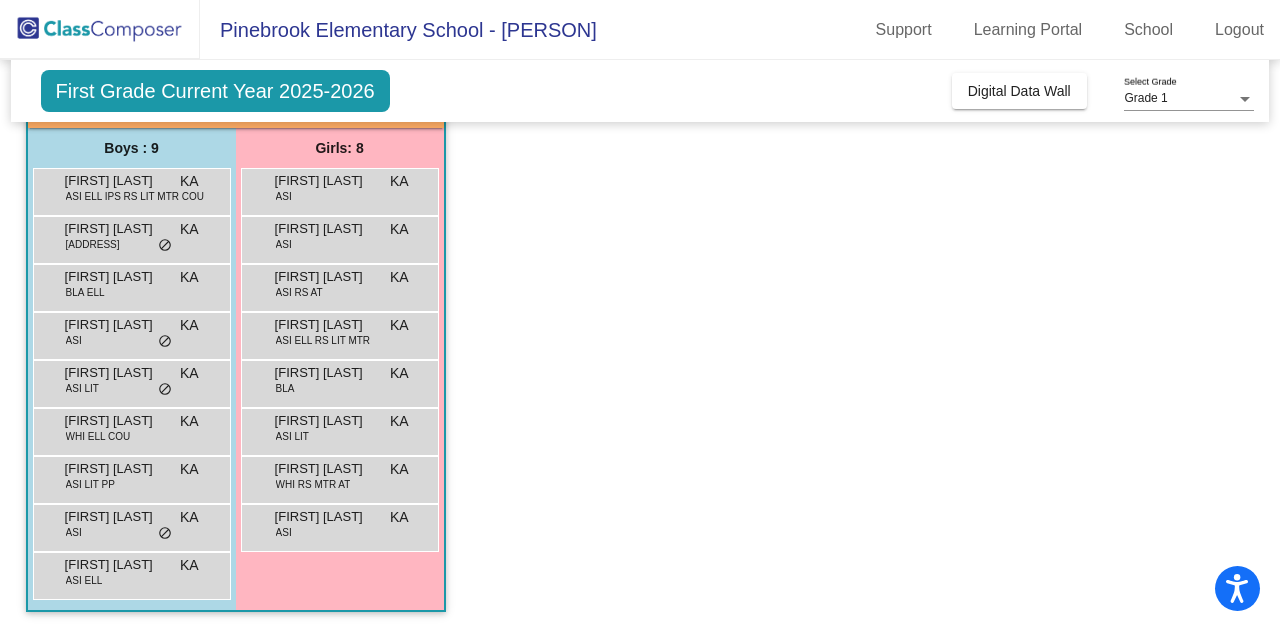 click on "Sarah Samuel" at bounding box center (325, 517) 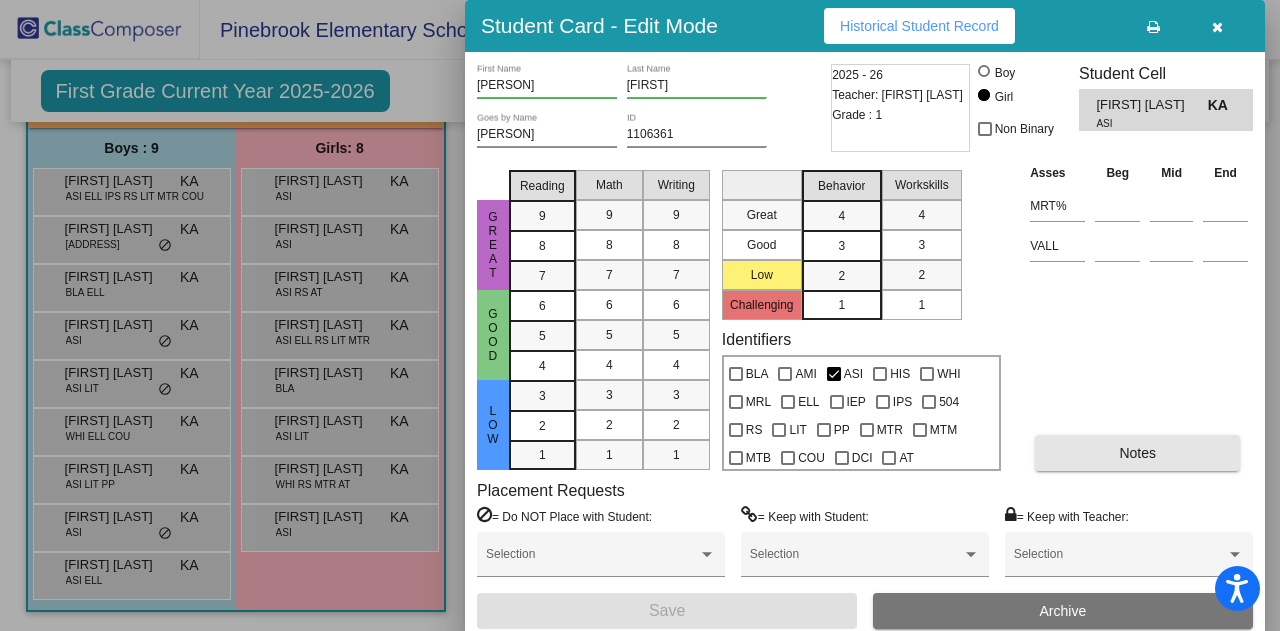 click on "Notes" at bounding box center [1137, 453] 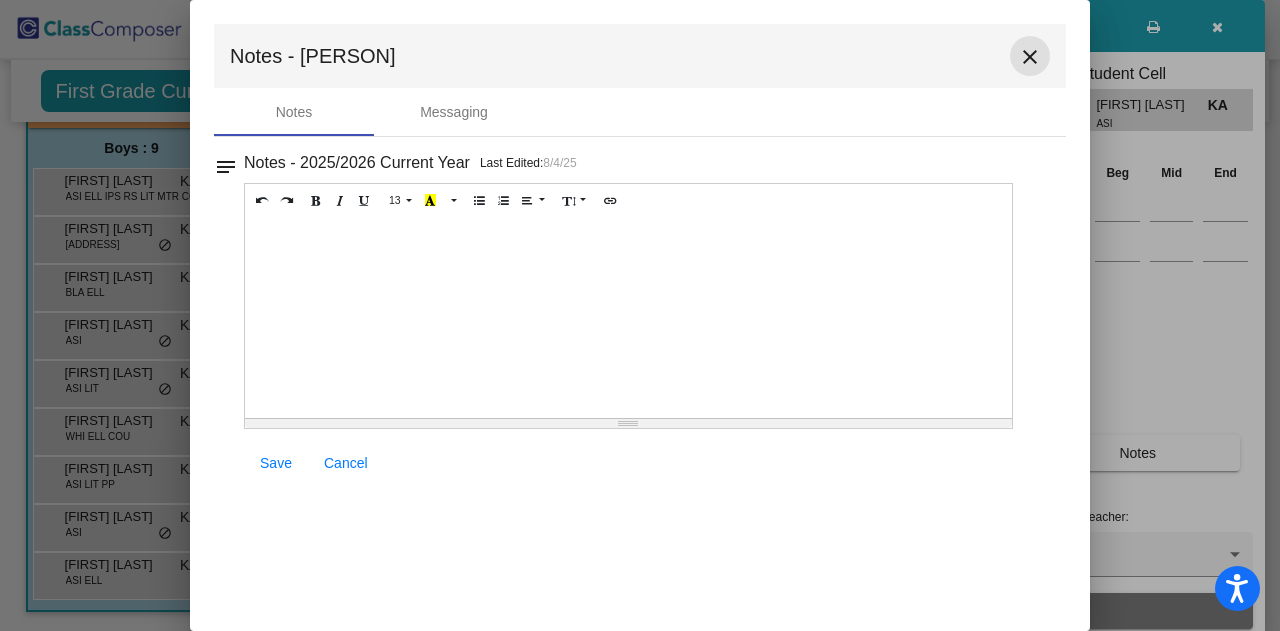 click on "close" at bounding box center (1030, 57) 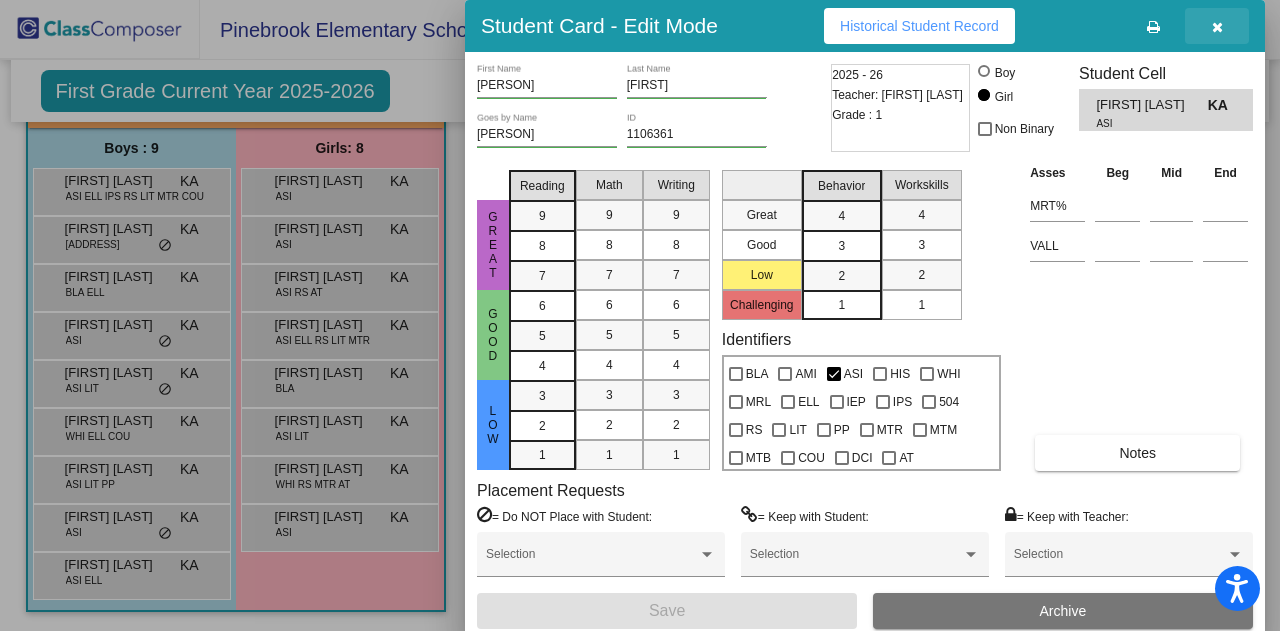 click at bounding box center (1217, 27) 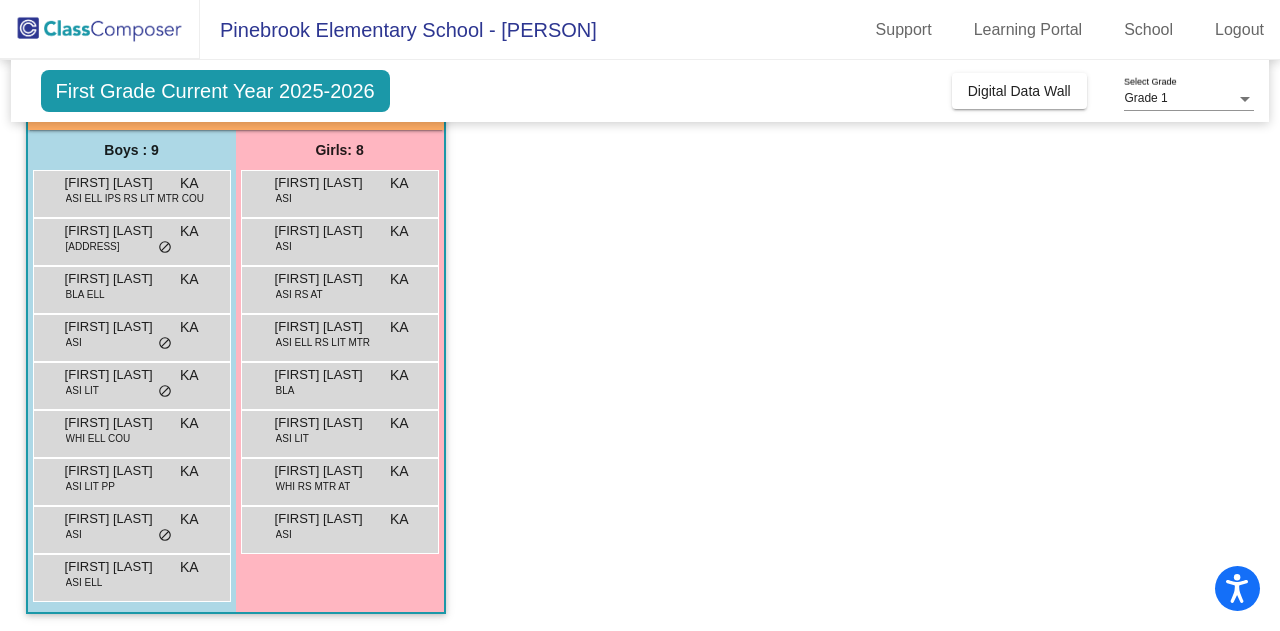 scroll, scrollTop: 0, scrollLeft: 0, axis: both 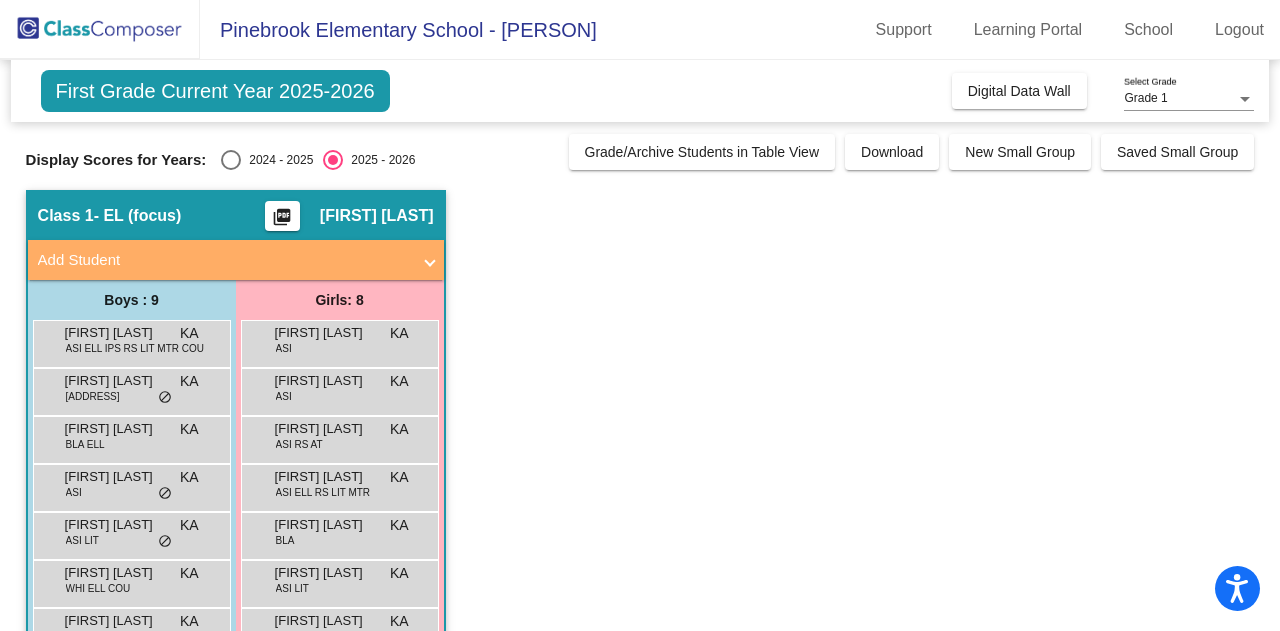 click on "First Grade Current Year 2025-2026" 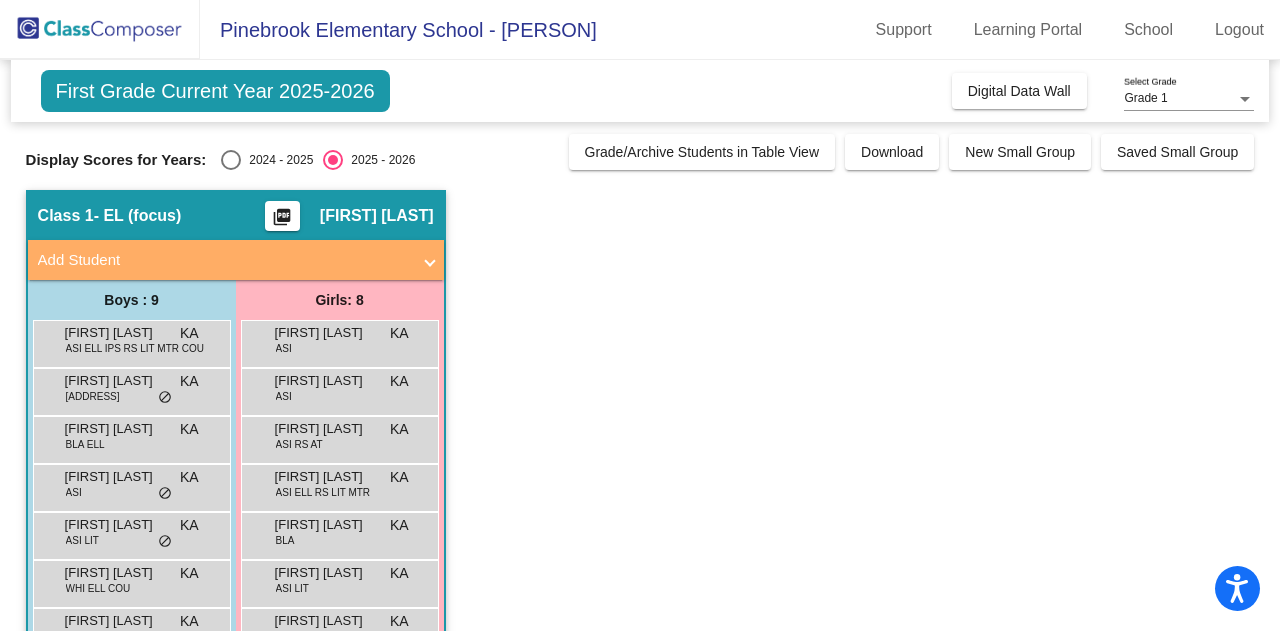 click on "Display Scores for Years:   2024 - 2025   2025 - 2026" 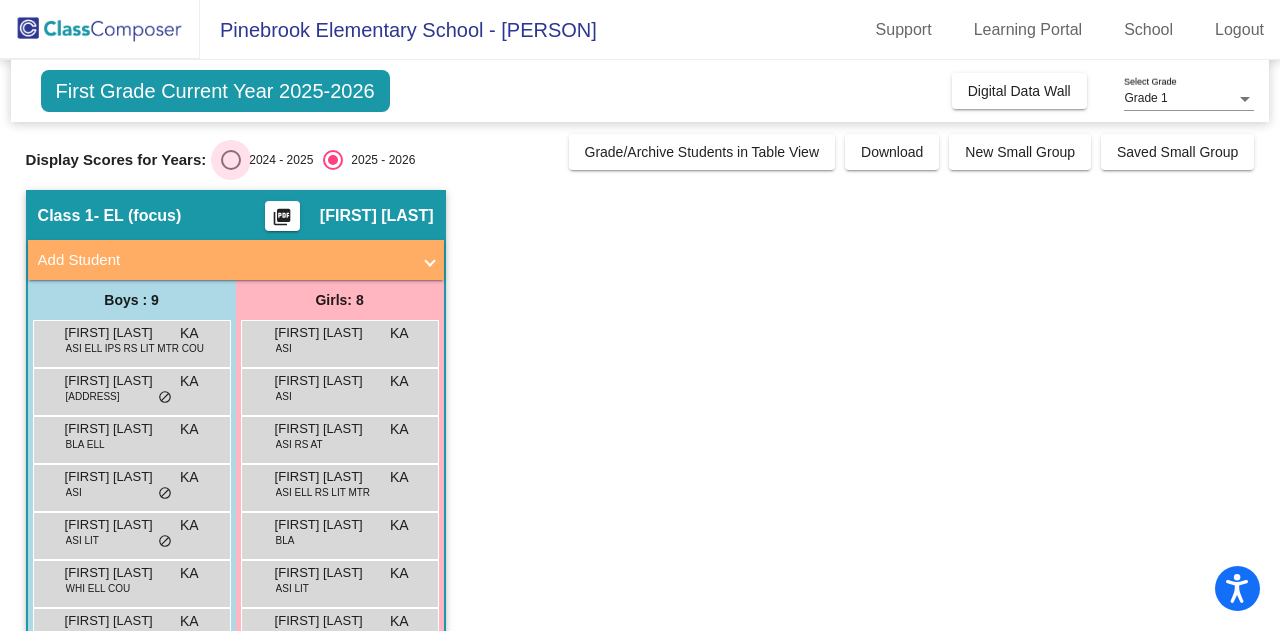 click at bounding box center (231, 160) 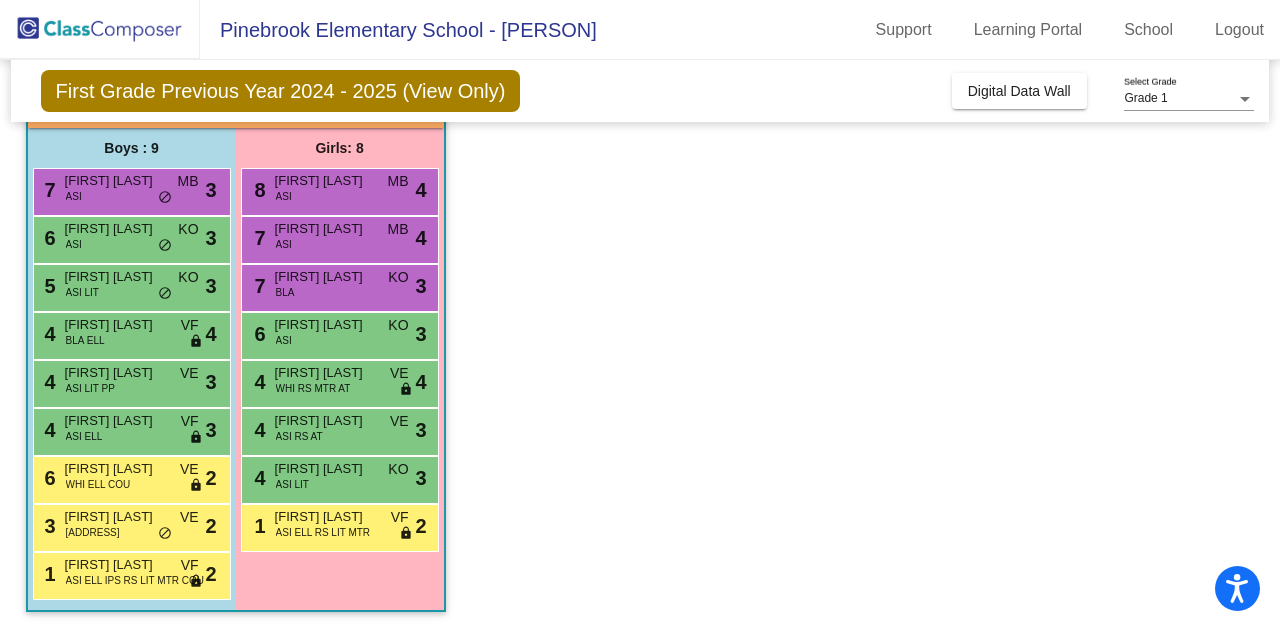 scroll, scrollTop: 152, scrollLeft: 0, axis: vertical 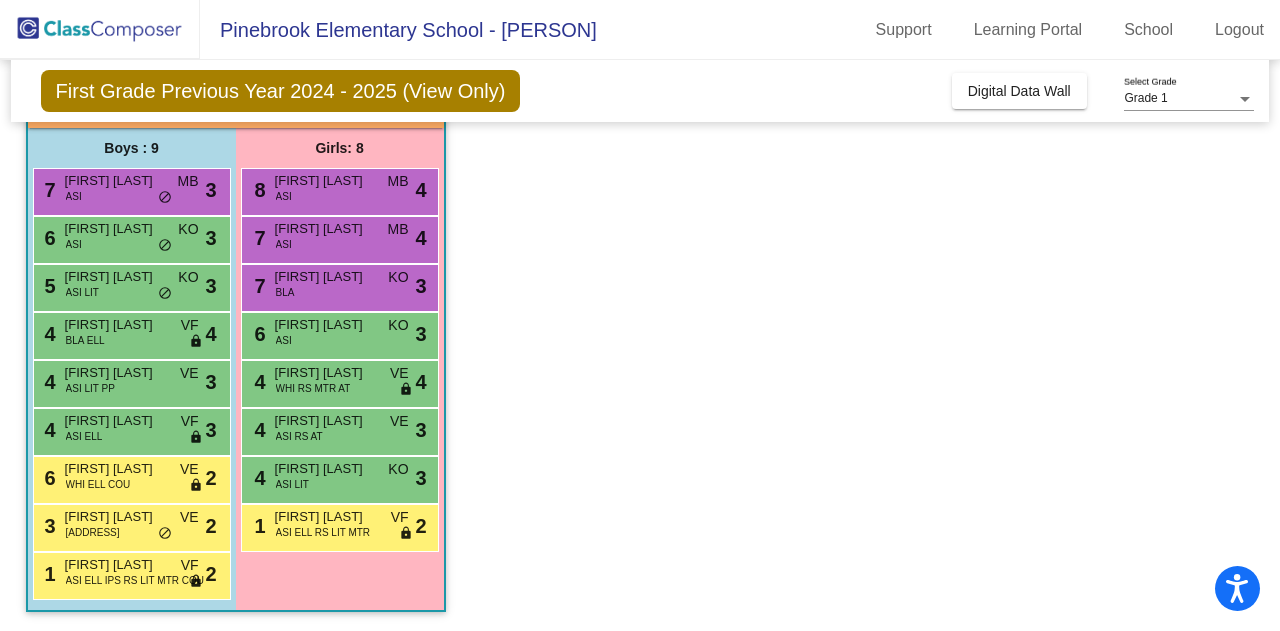 click on "Sriyansh Kona" at bounding box center [115, 229] 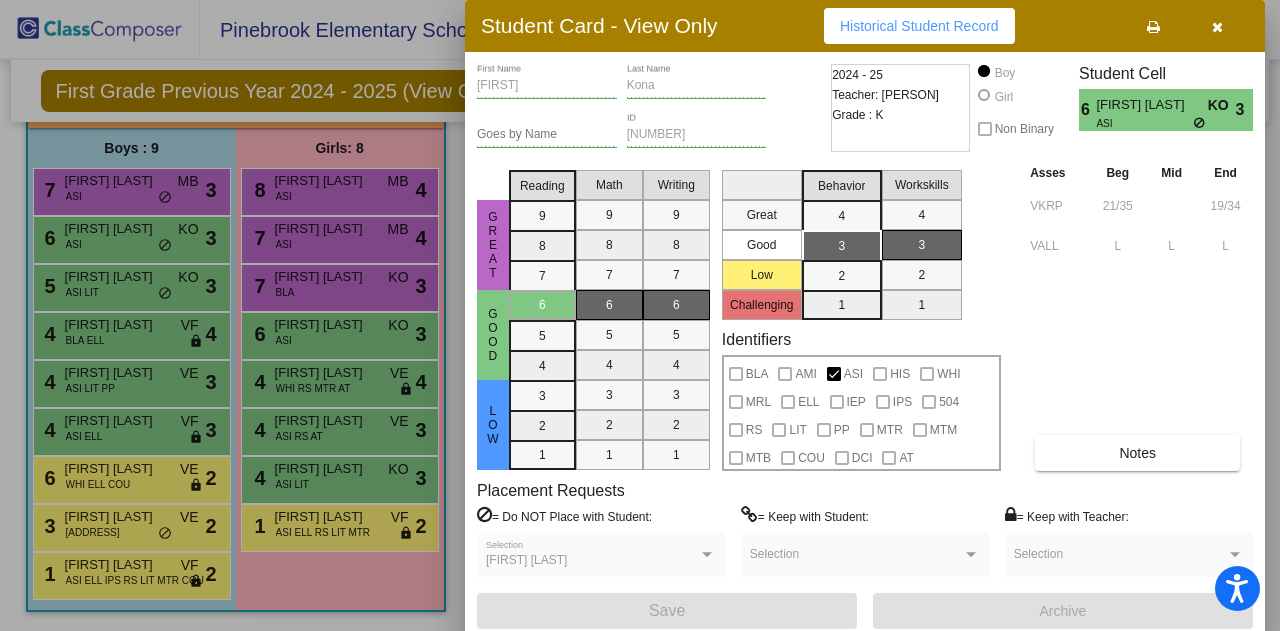click at bounding box center (640, 315) 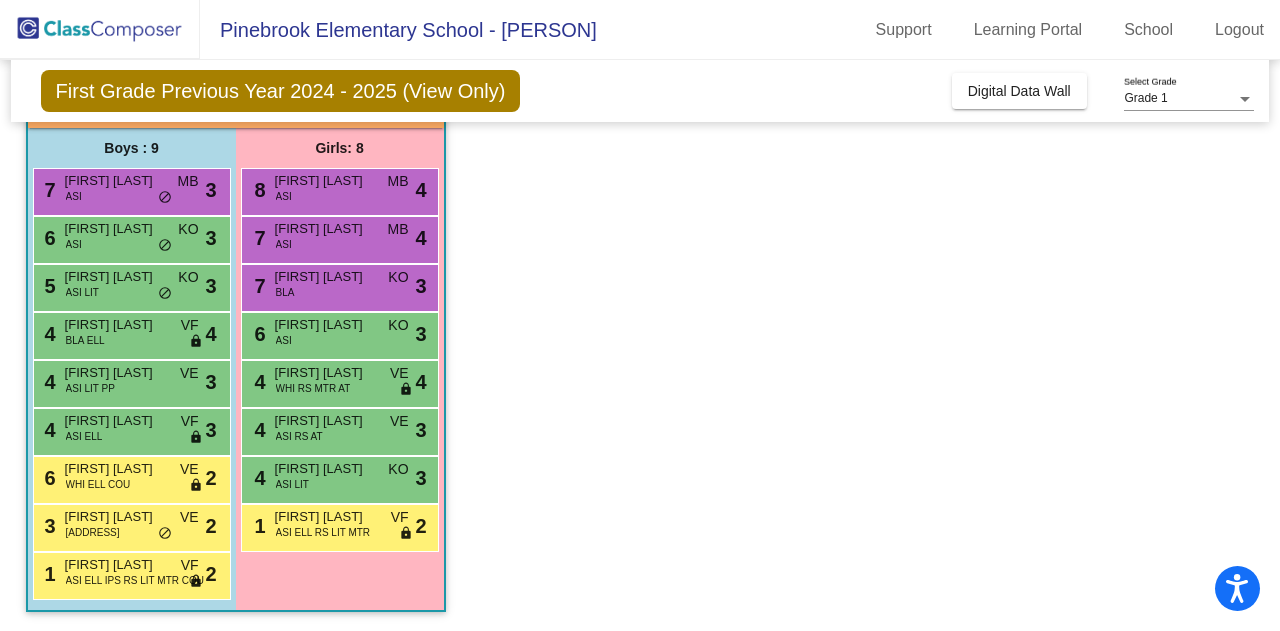 click on "7 Ebaad Kashef ASI MB lock do_not_disturb_alt 3" at bounding box center (129, 189) 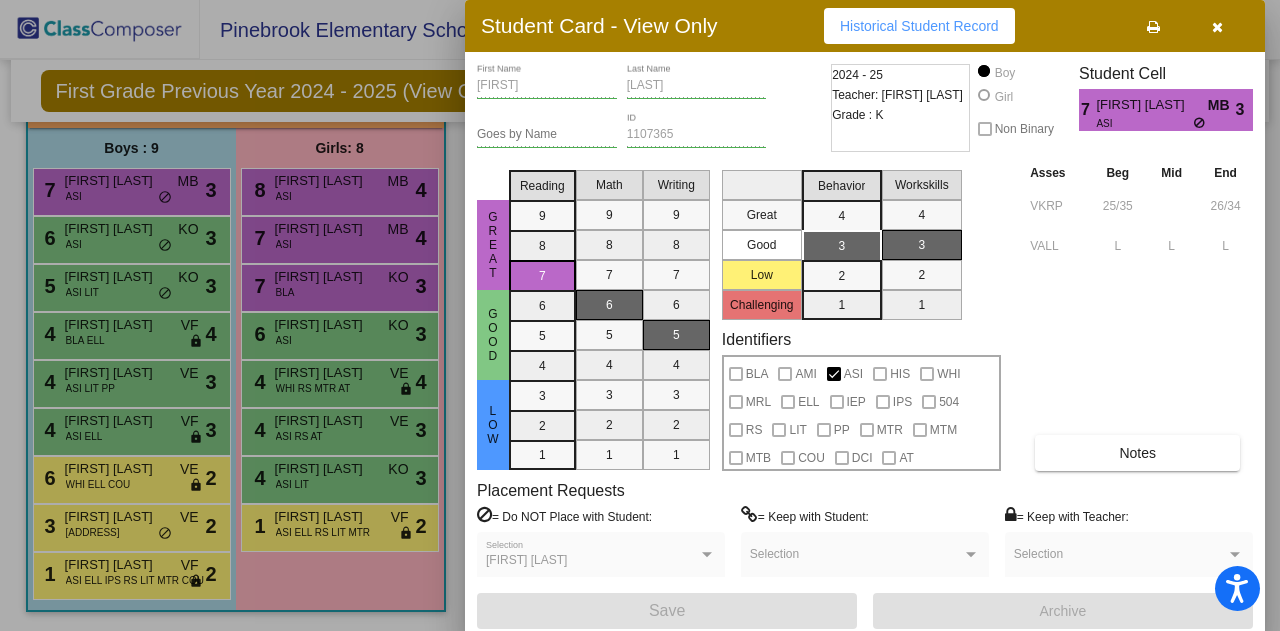 click at bounding box center (640, 315) 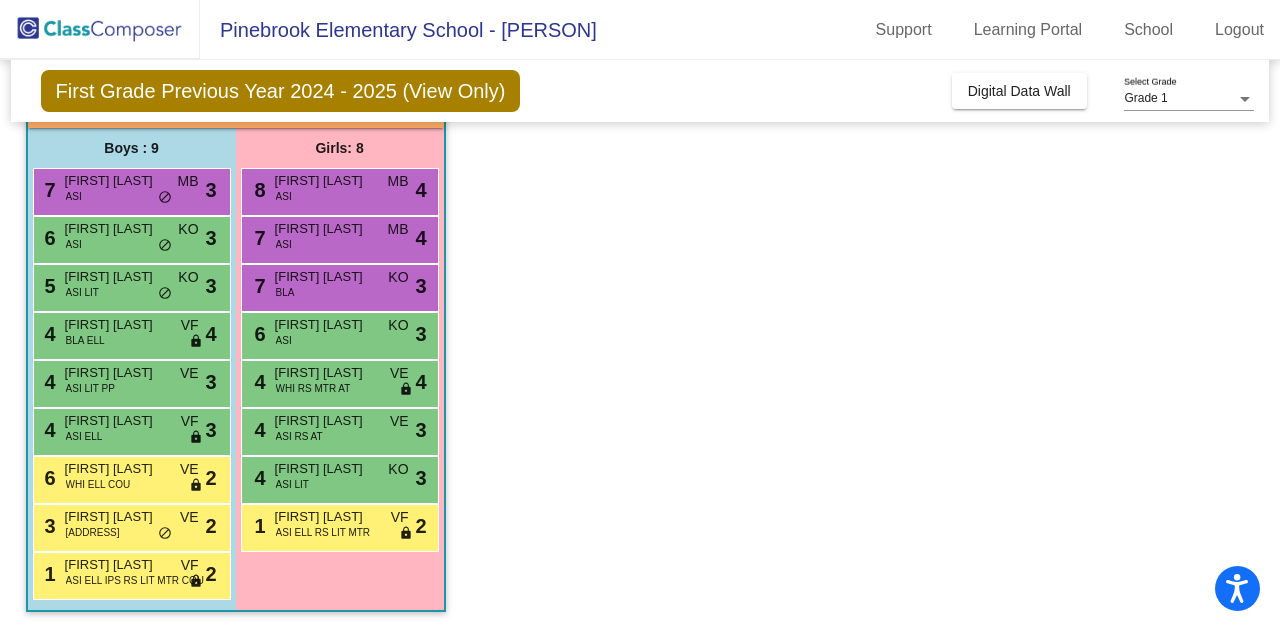 click on "5 Ibhan Raju ASI LIT KO lock do_not_disturb_alt 3" at bounding box center [129, 285] 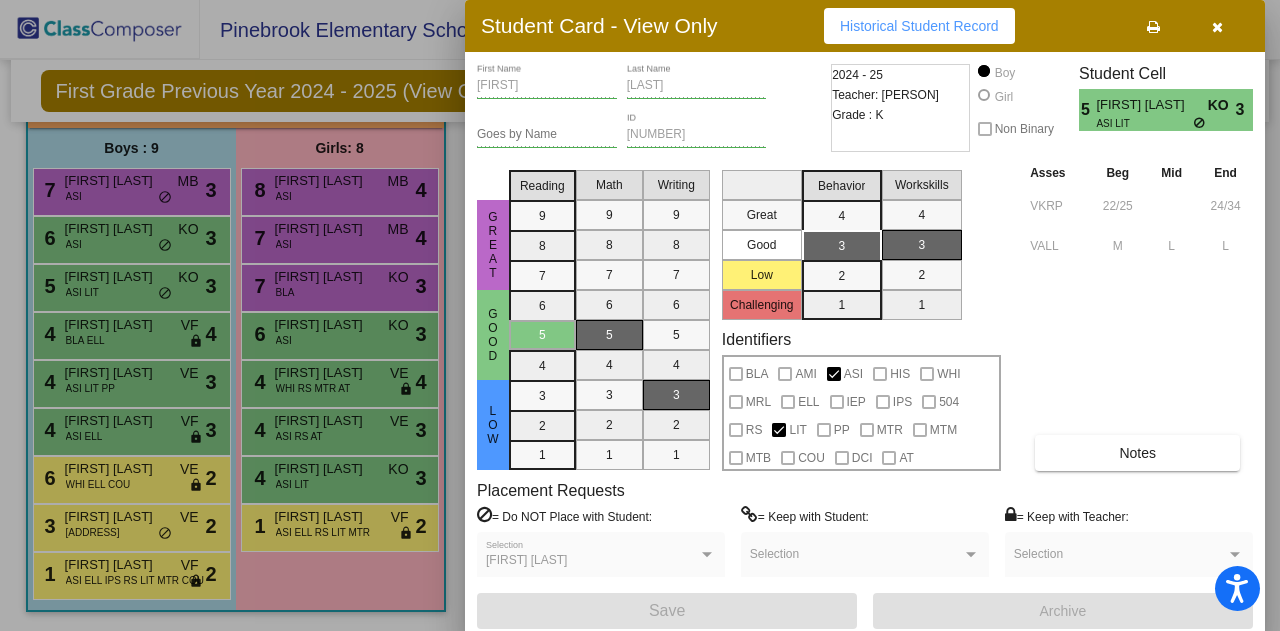 click at bounding box center [640, 315] 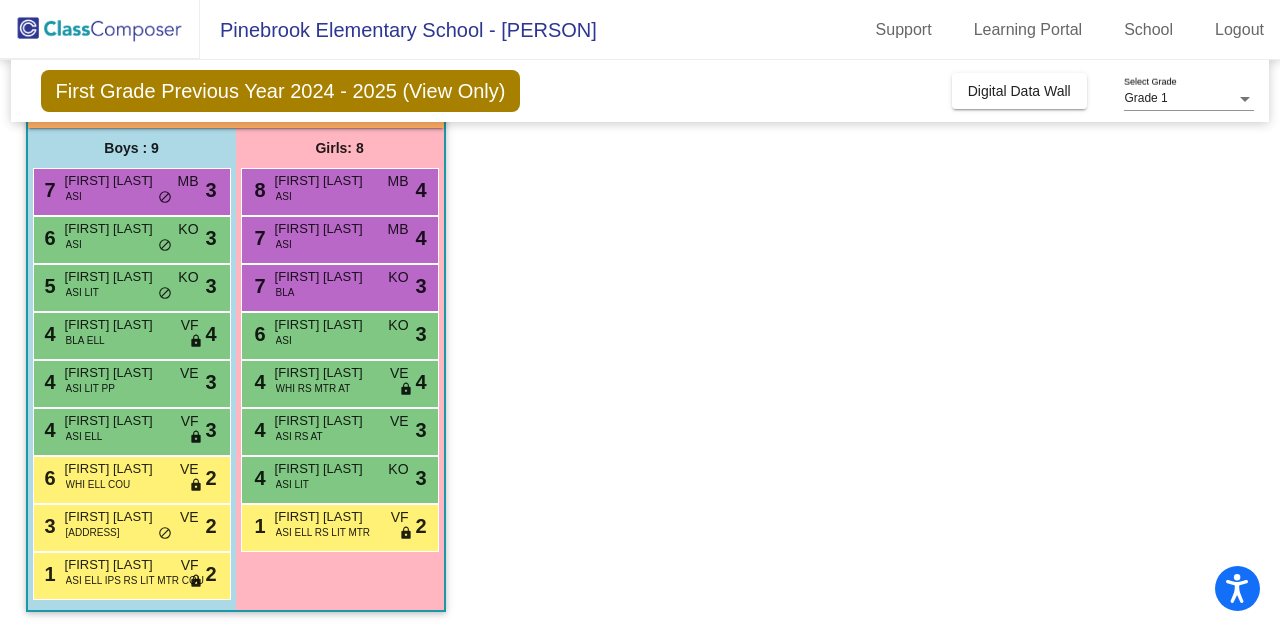 click on "Beamlak Adere" at bounding box center (115, 325) 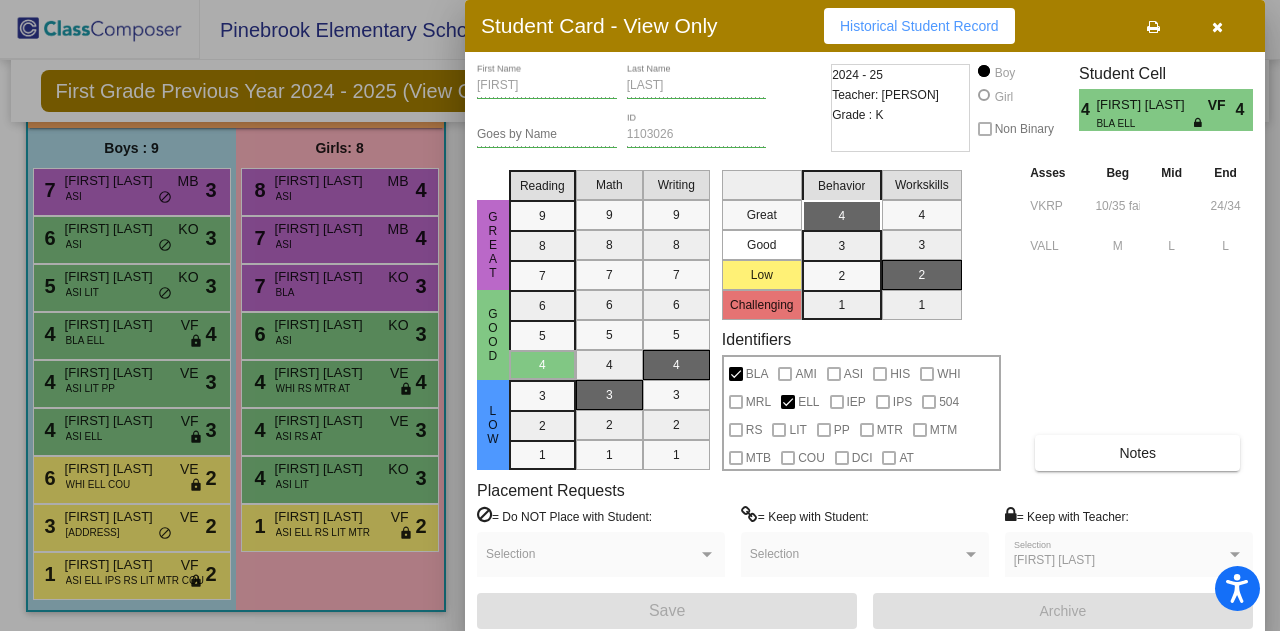 click at bounding box center (640, 315) 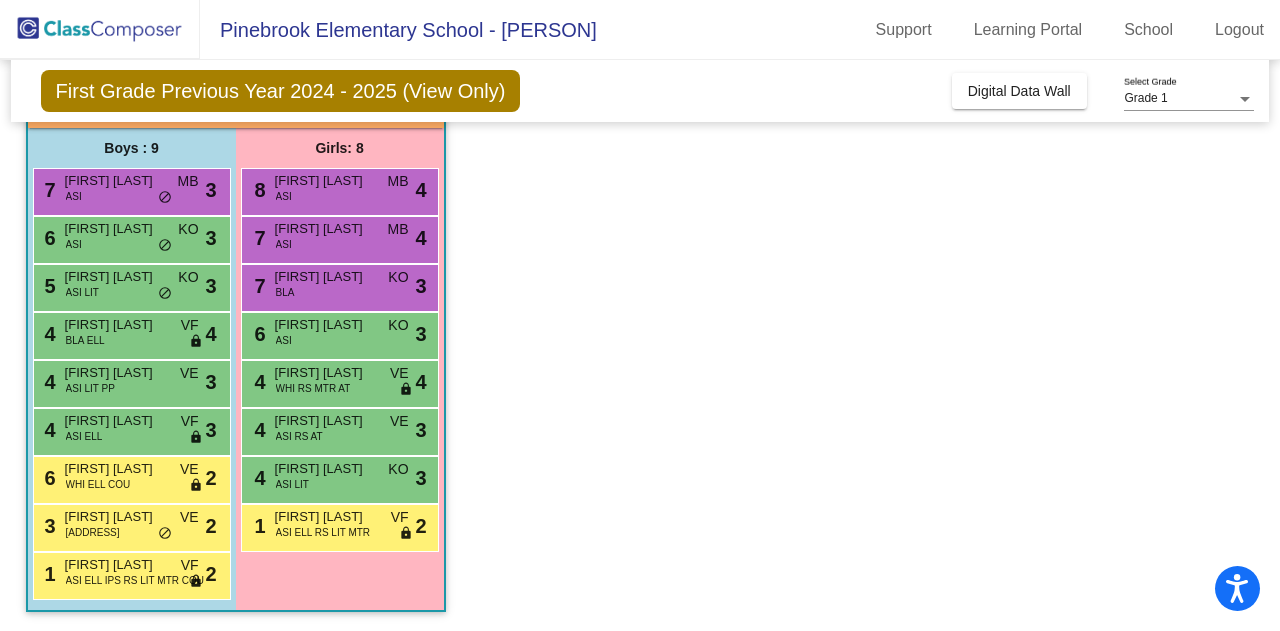 click on "Rishaan Sharma" at bounding box center (115, 373) 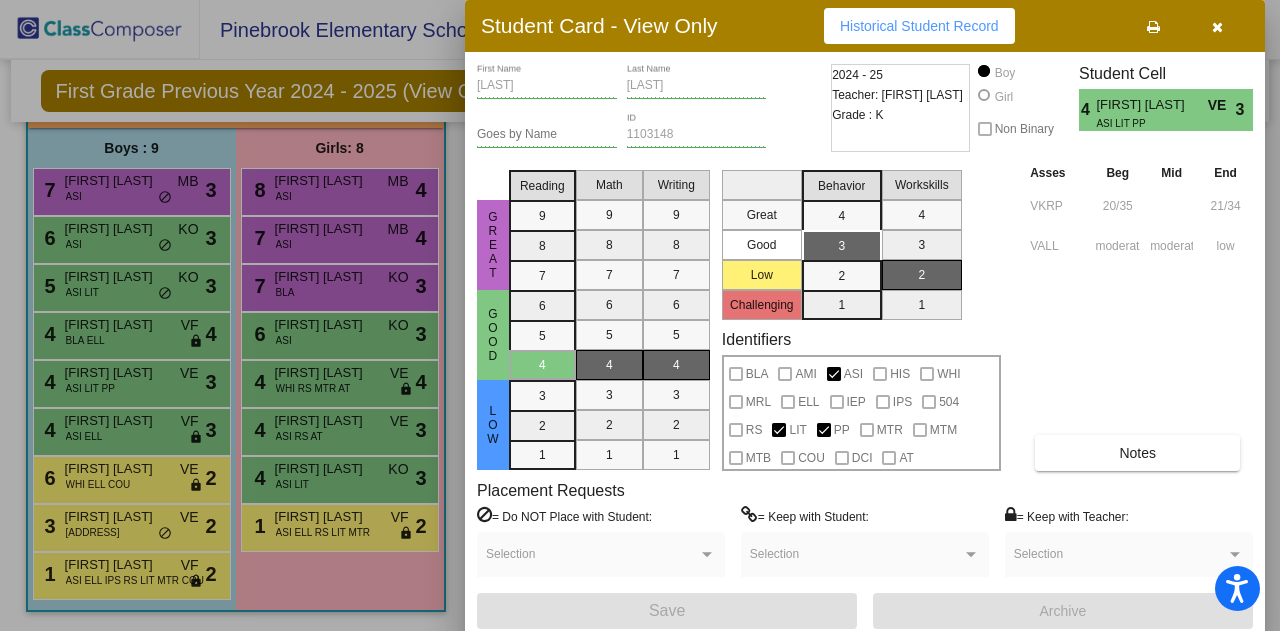 click at bounding box center [640, 315] 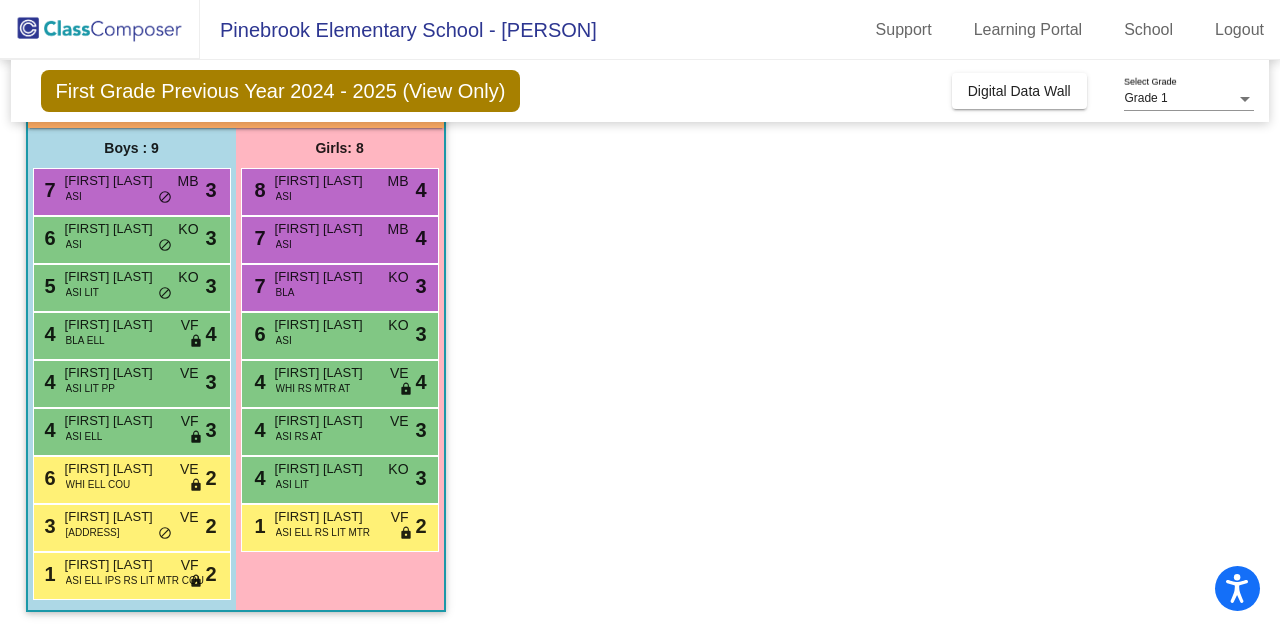 click on "Vivaan Sharma" at bounding box center [115, 421] 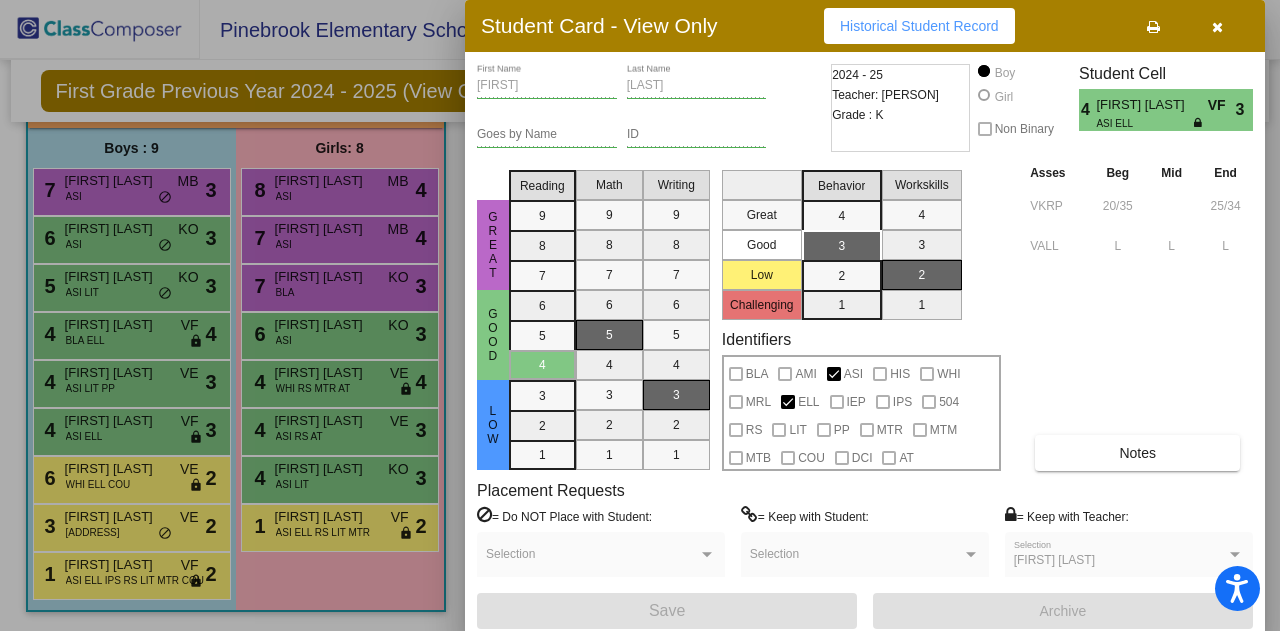 click at bounding box center (640, 315) 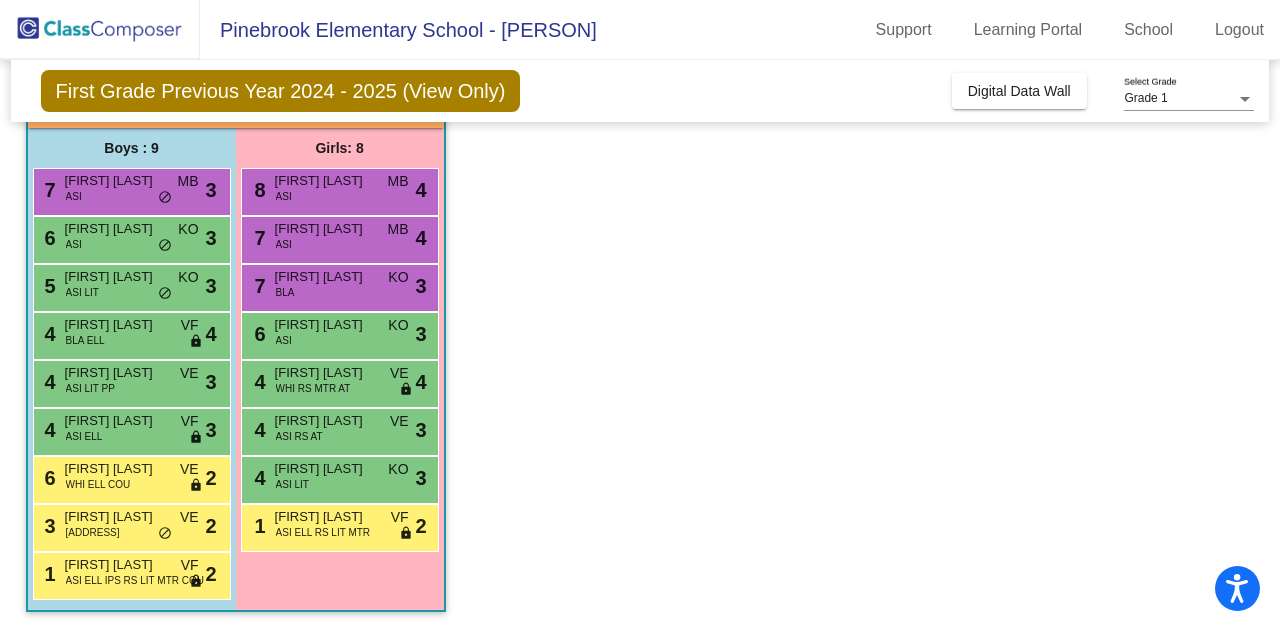 click on "Rahman Syed" at bounding box center [115, 469] 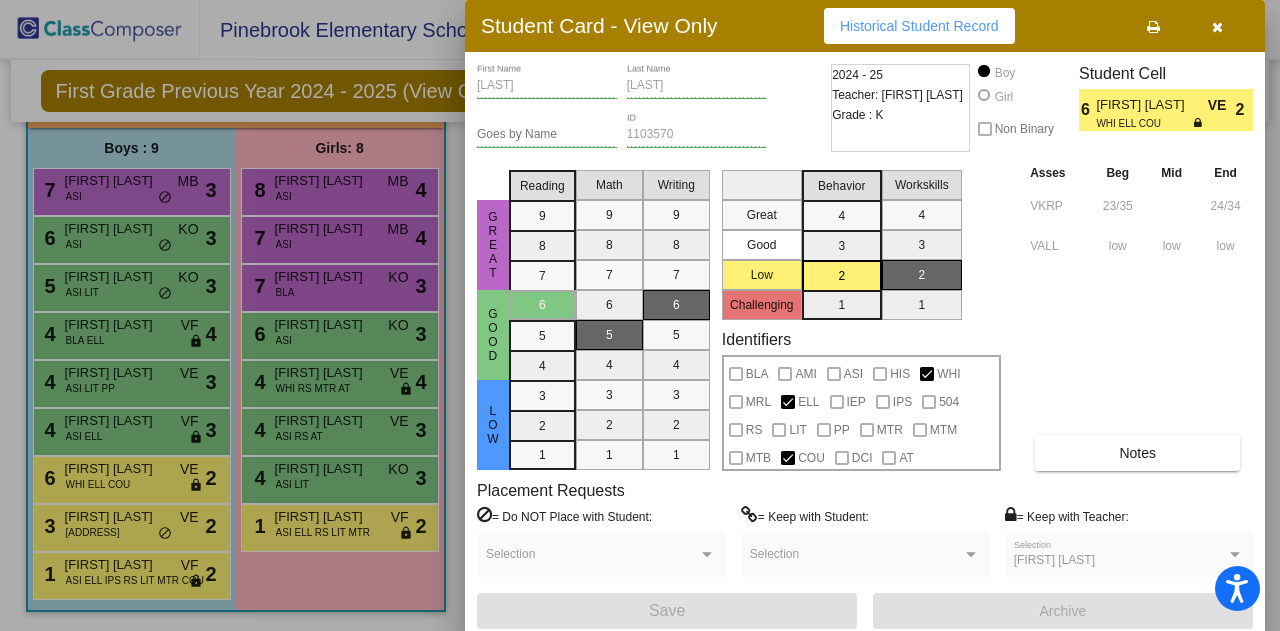 click at bounding box center (640, 315) 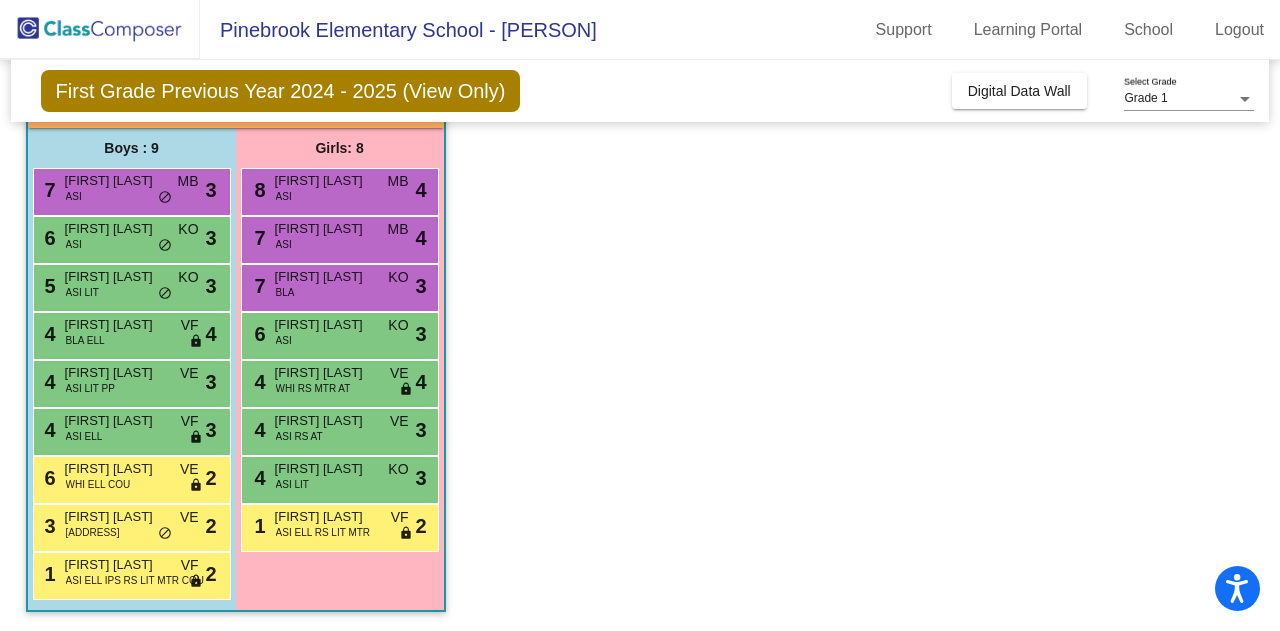 click on "504 MTR COU" at bounding box center [93, 532] 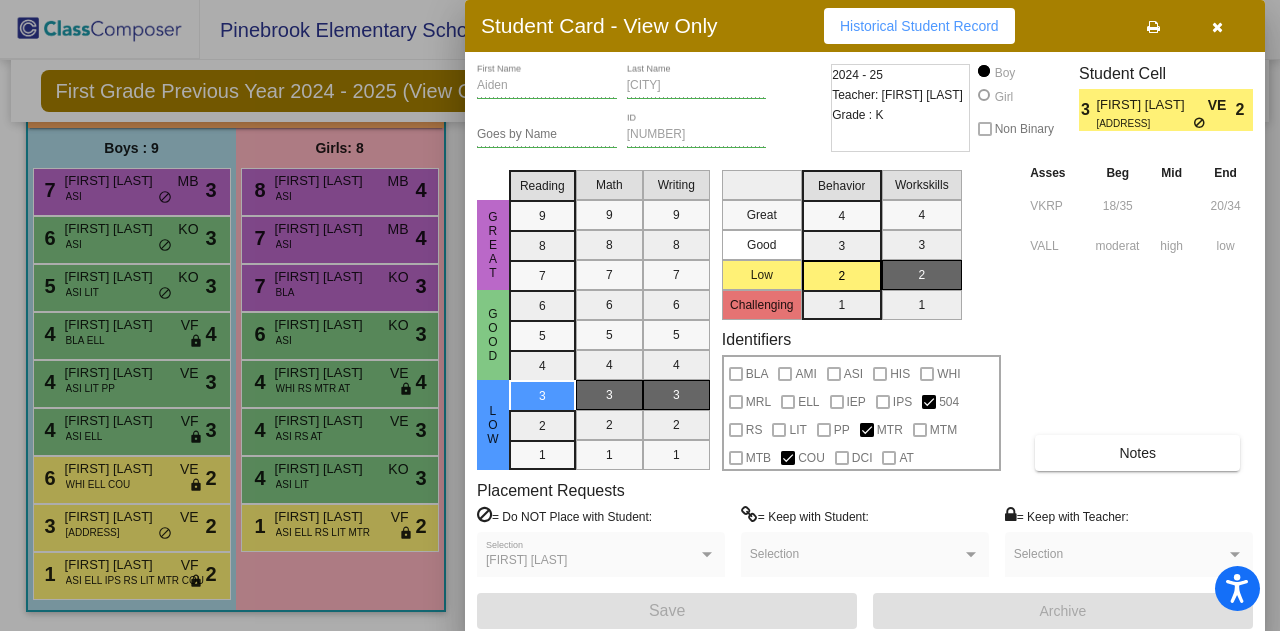 click at bounding box center [640, 315] 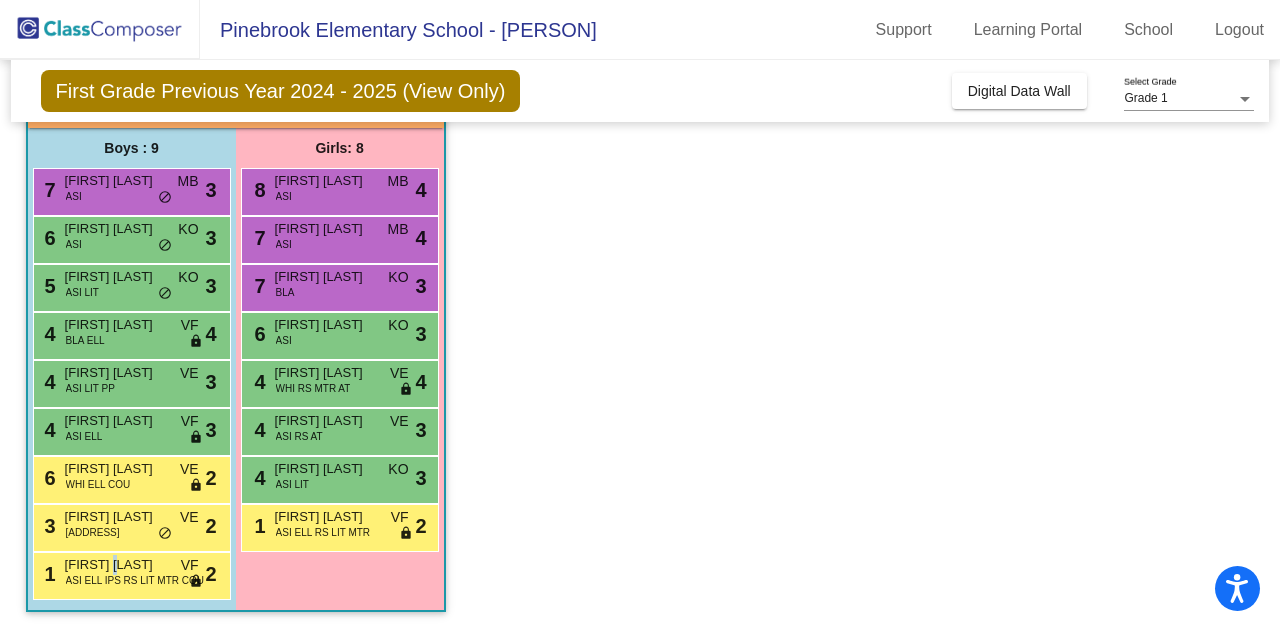 click on "Aadhiran Abinandan" at bounding box center (115, 565) 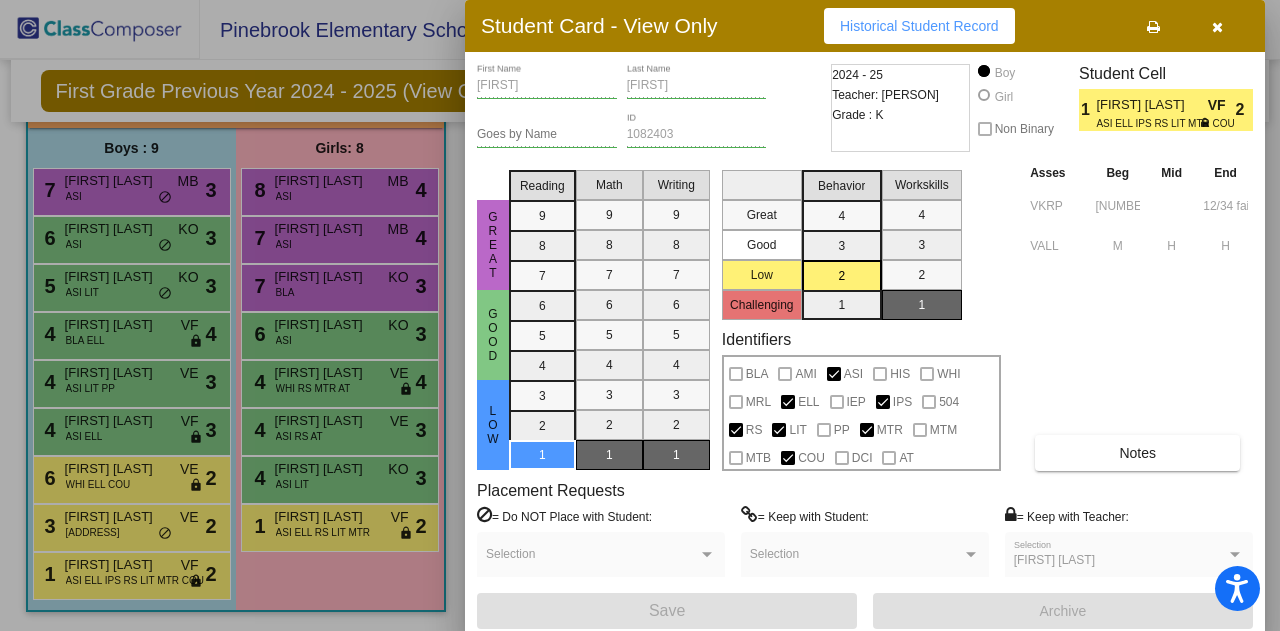 click at bounding box center [640, 315] 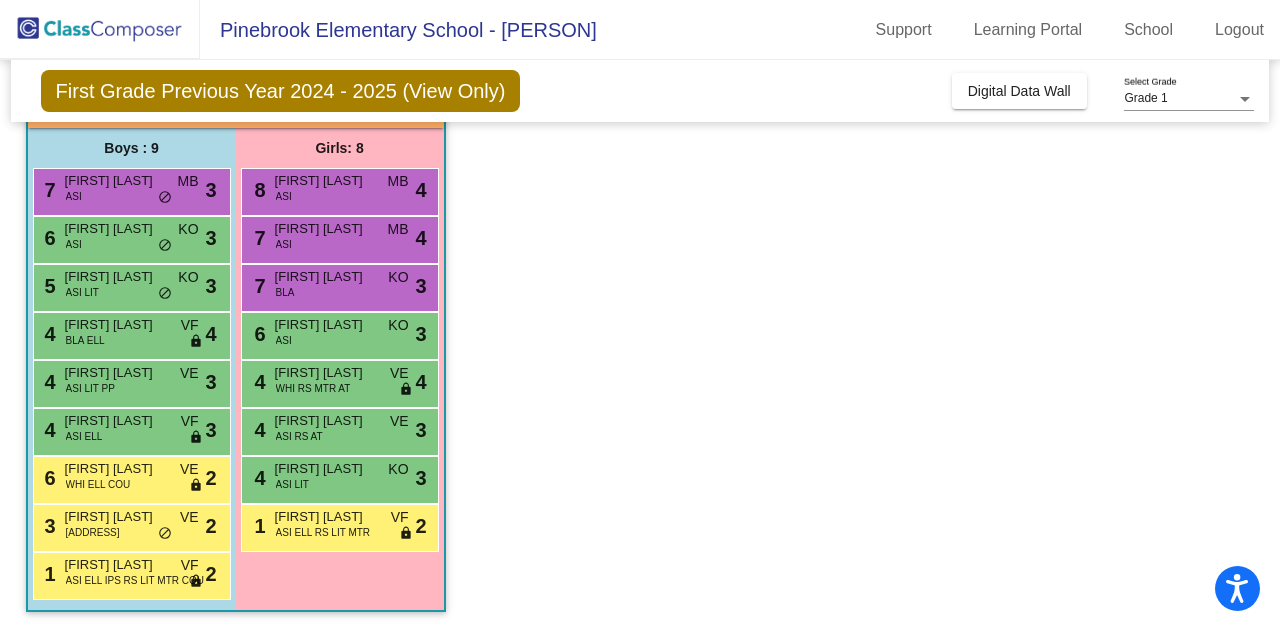 click on "Sarah Samuel" at bounding box center [325, 181] 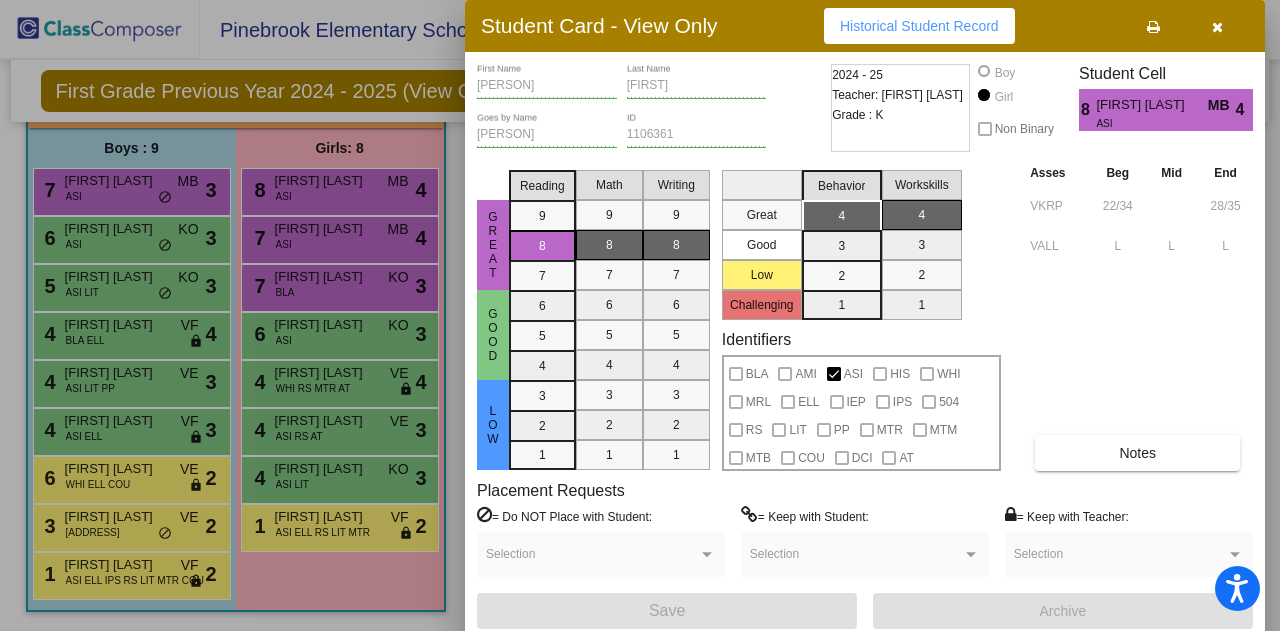 click at bounding box center [640, 315] 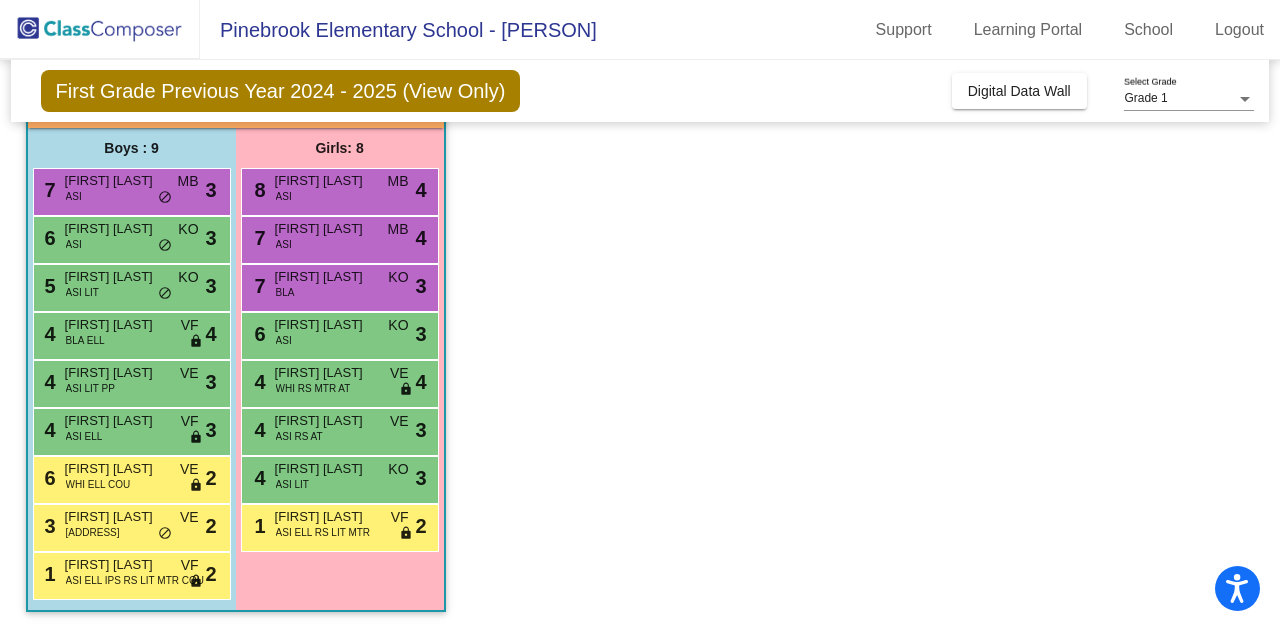 click on "Aadya Srivastava" at bounding box center (325, 325) 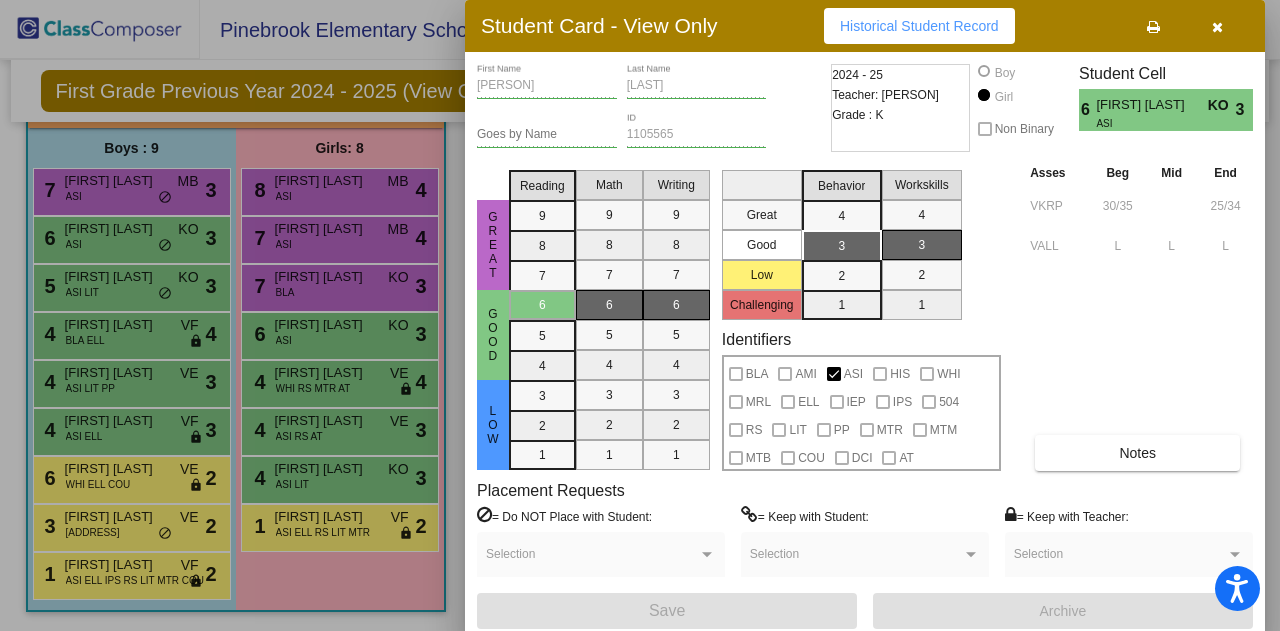 click at bounding box center [640, 315] 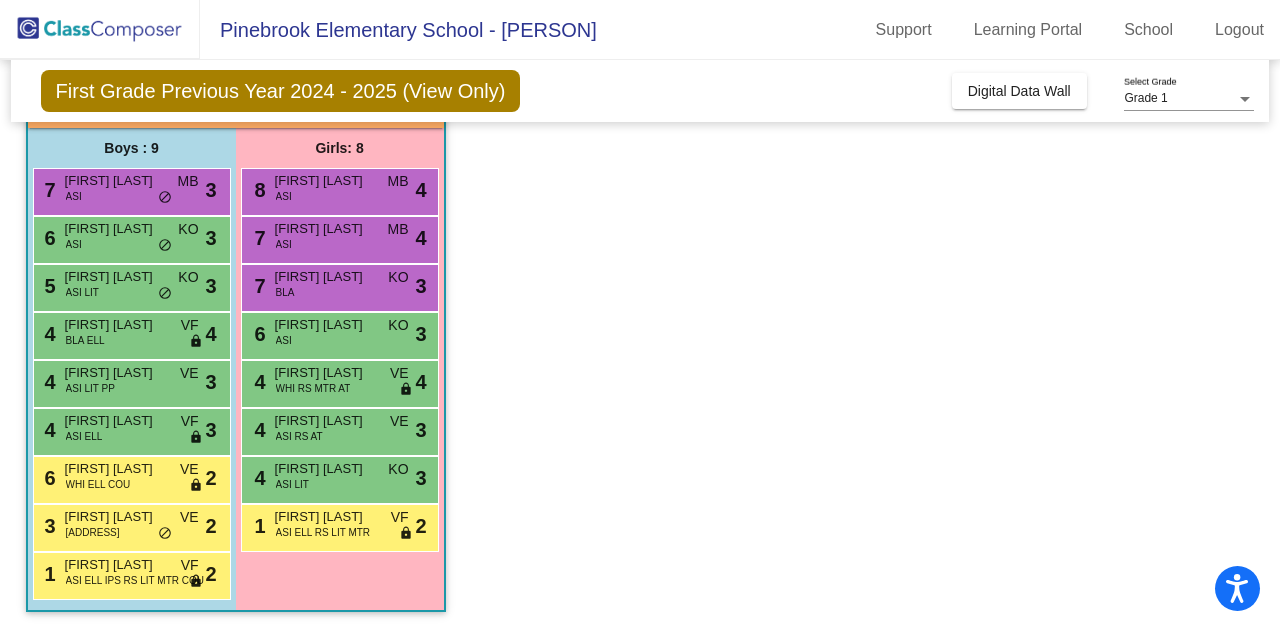 click on "WHI RS MTR AT" at bounding box center (313, 388) 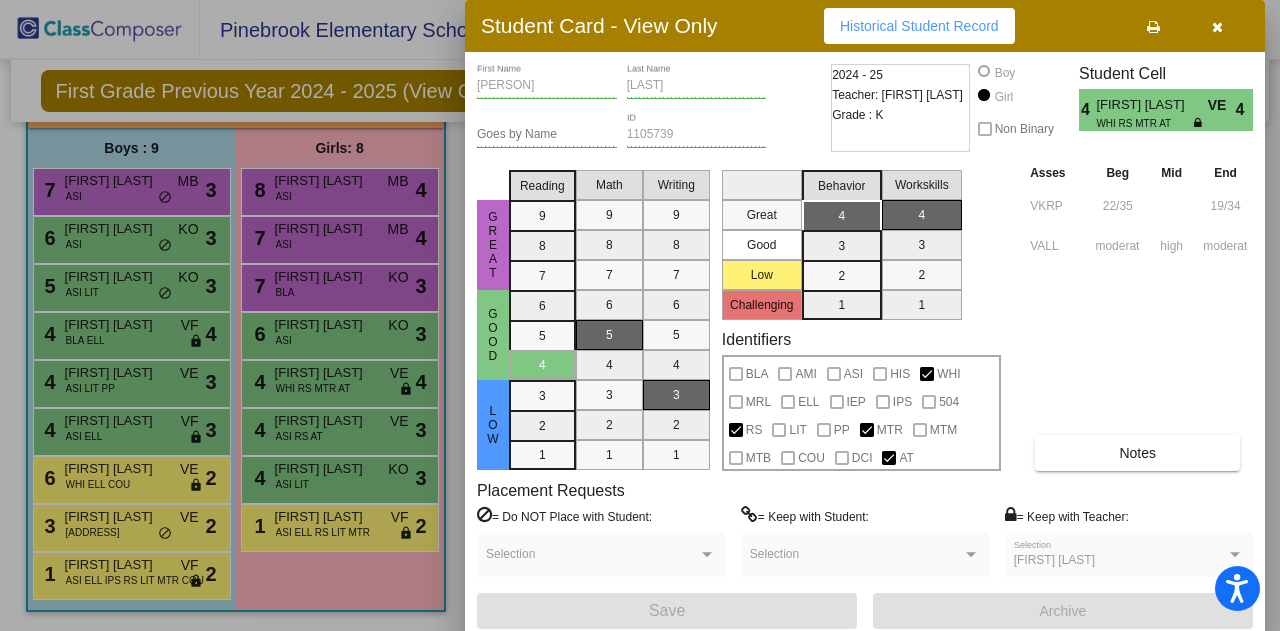 click at bounding box center [640, 315] 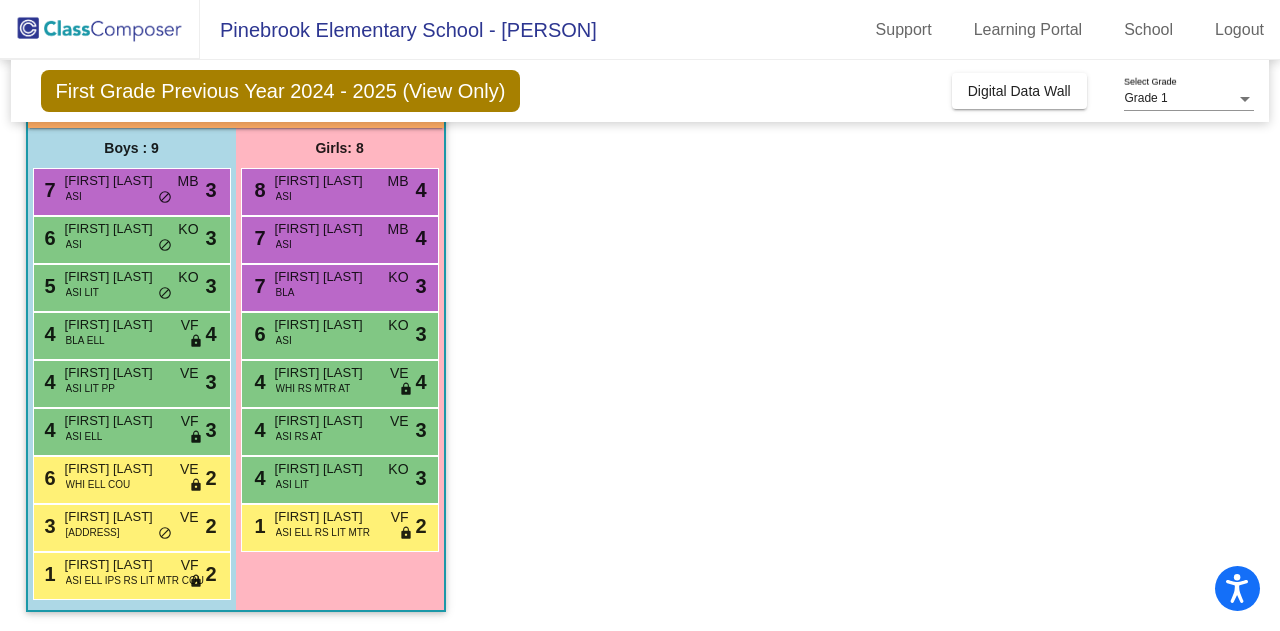 click on "ASI RS AT" at bounding box center [299, 436] 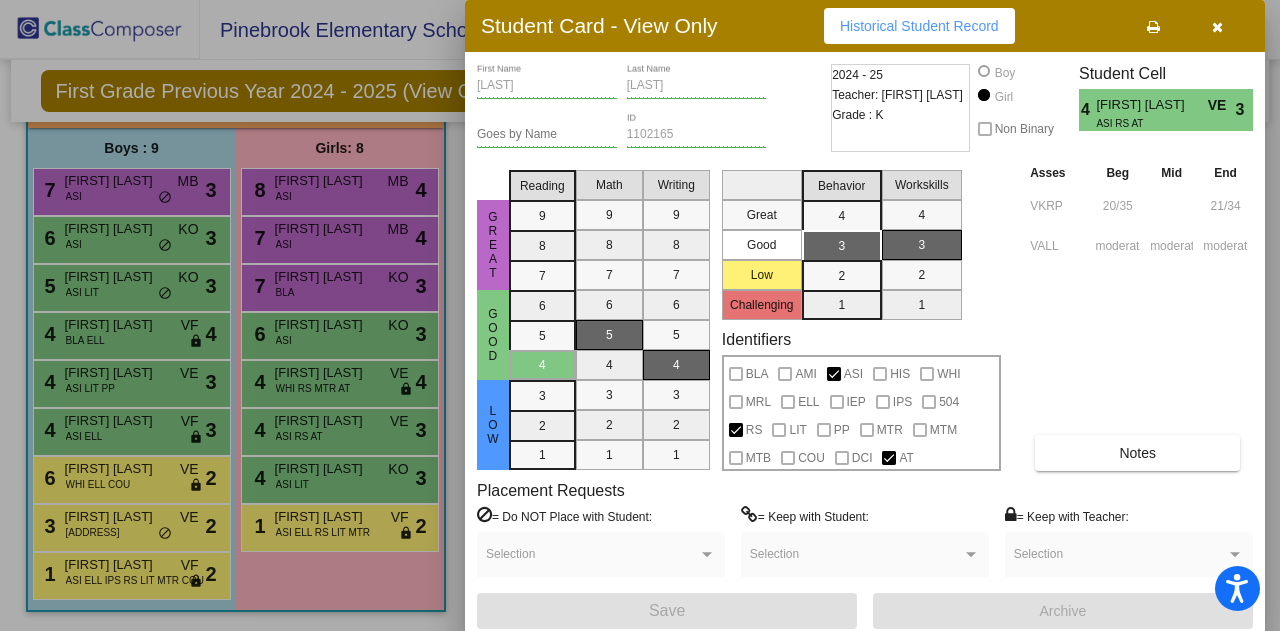 click at bounding box center (640, 315) 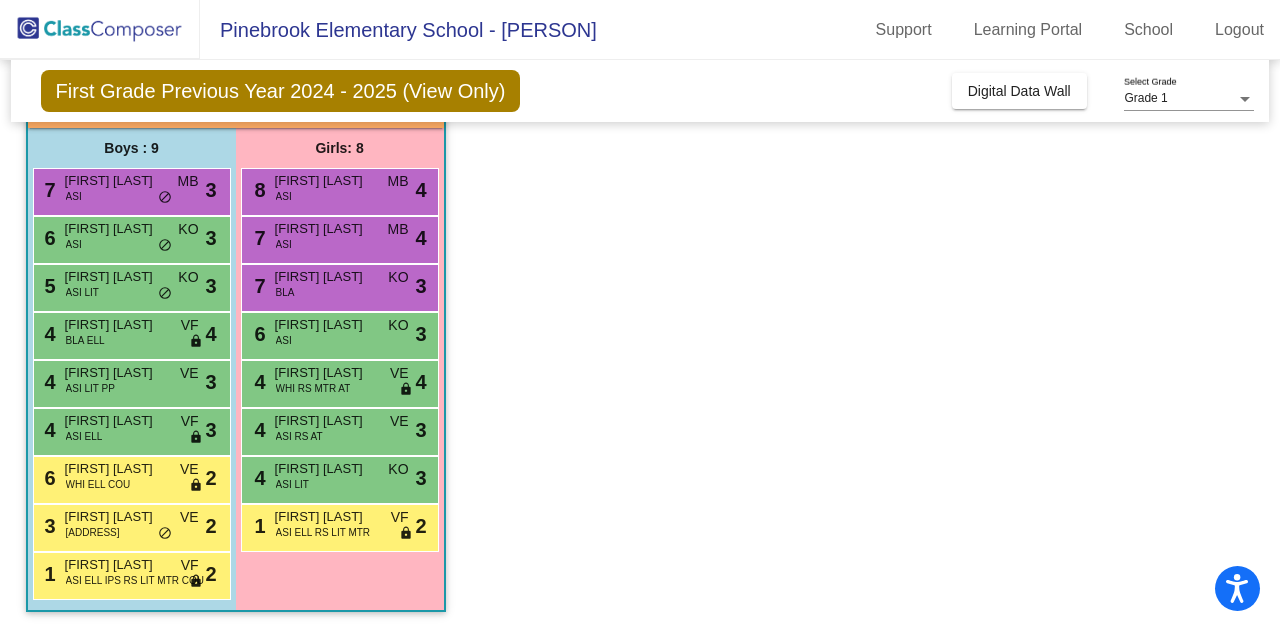 click on "ASI LIT" at bounding box center [292, 484] 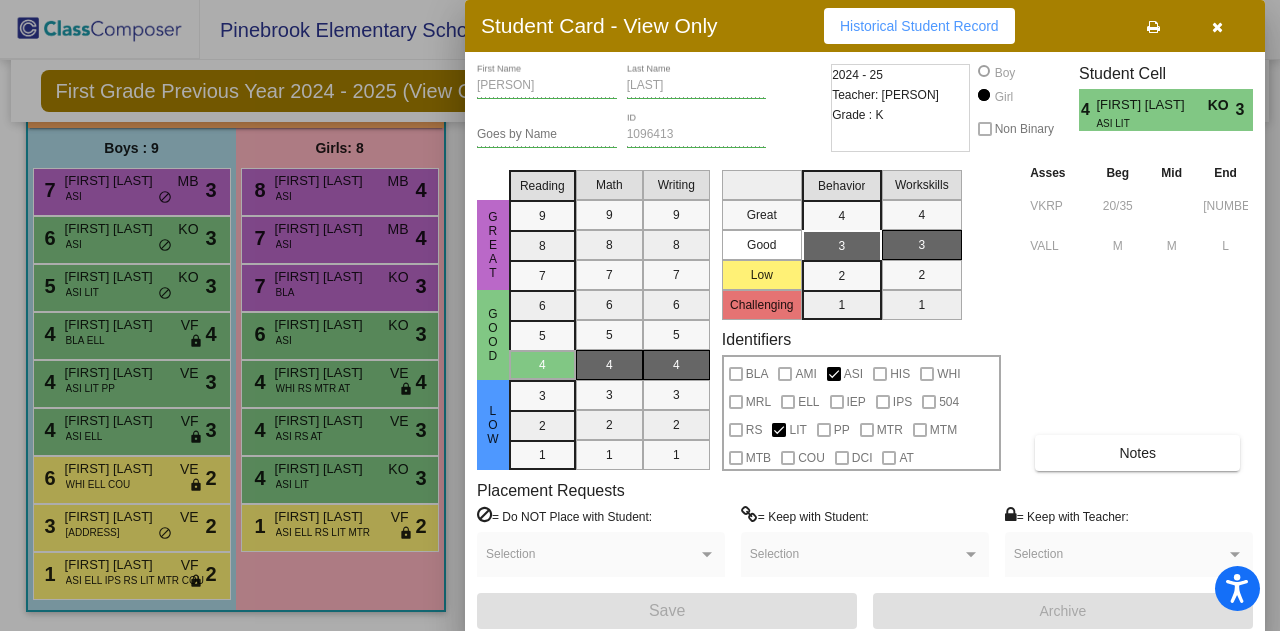 click at bounding box center (640, 315) 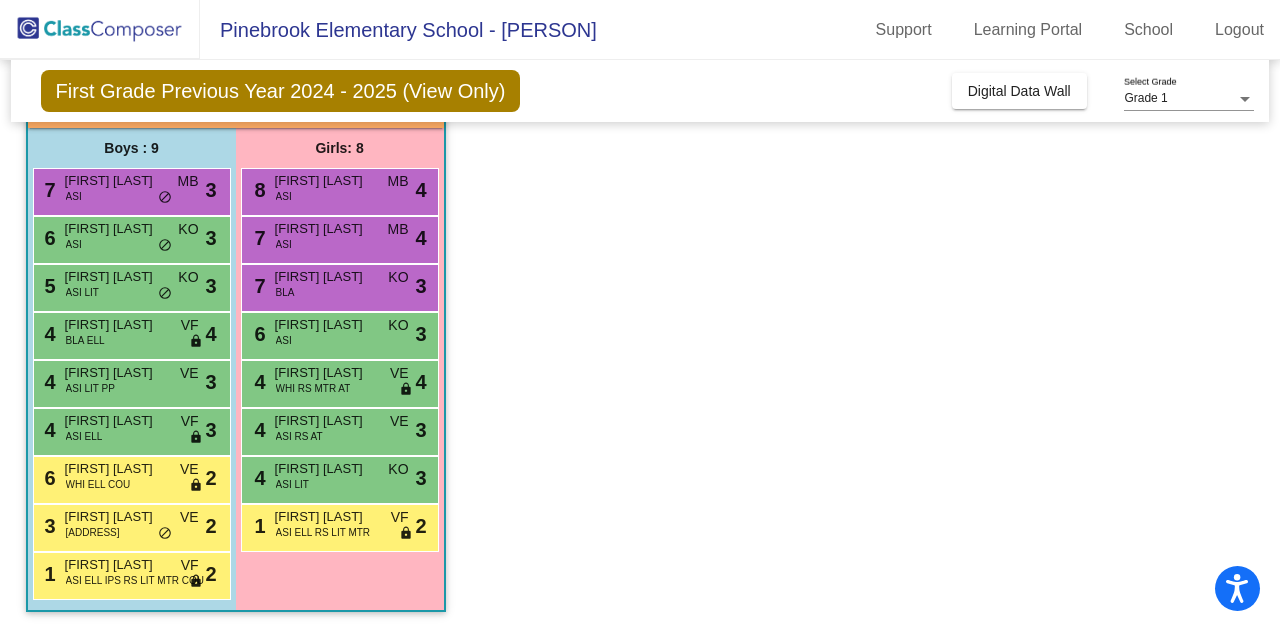 click on "Fatima Kharadi" at bounding box center (325, 517) 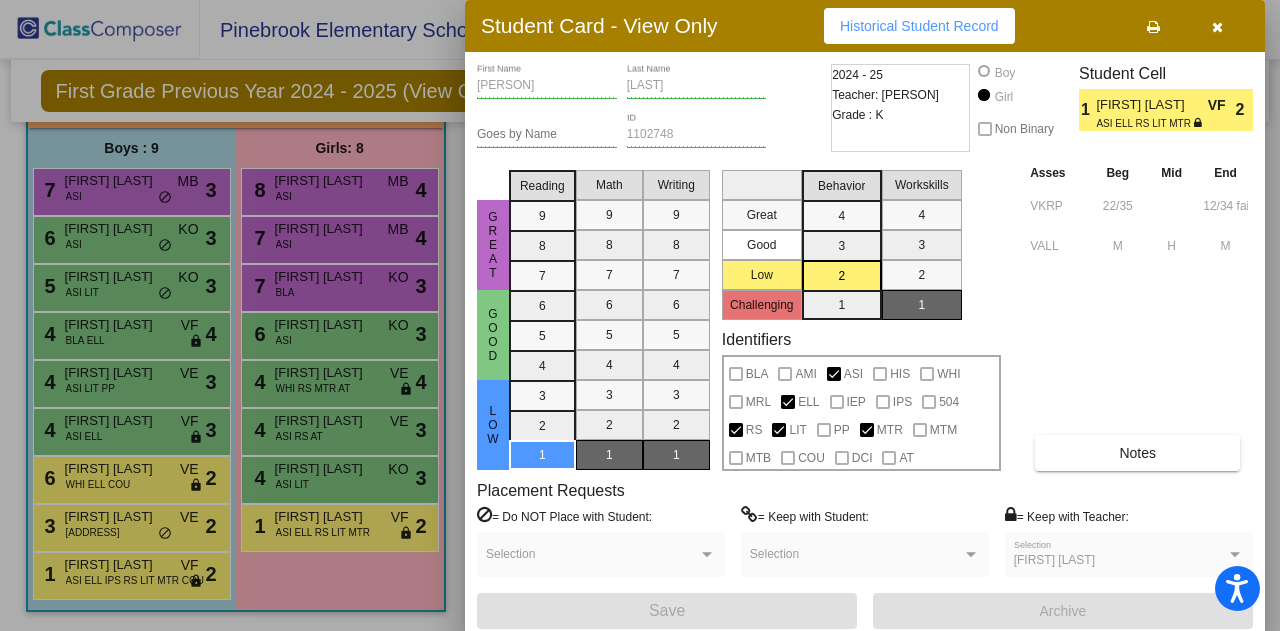click at bounding box center [1217, 27] 